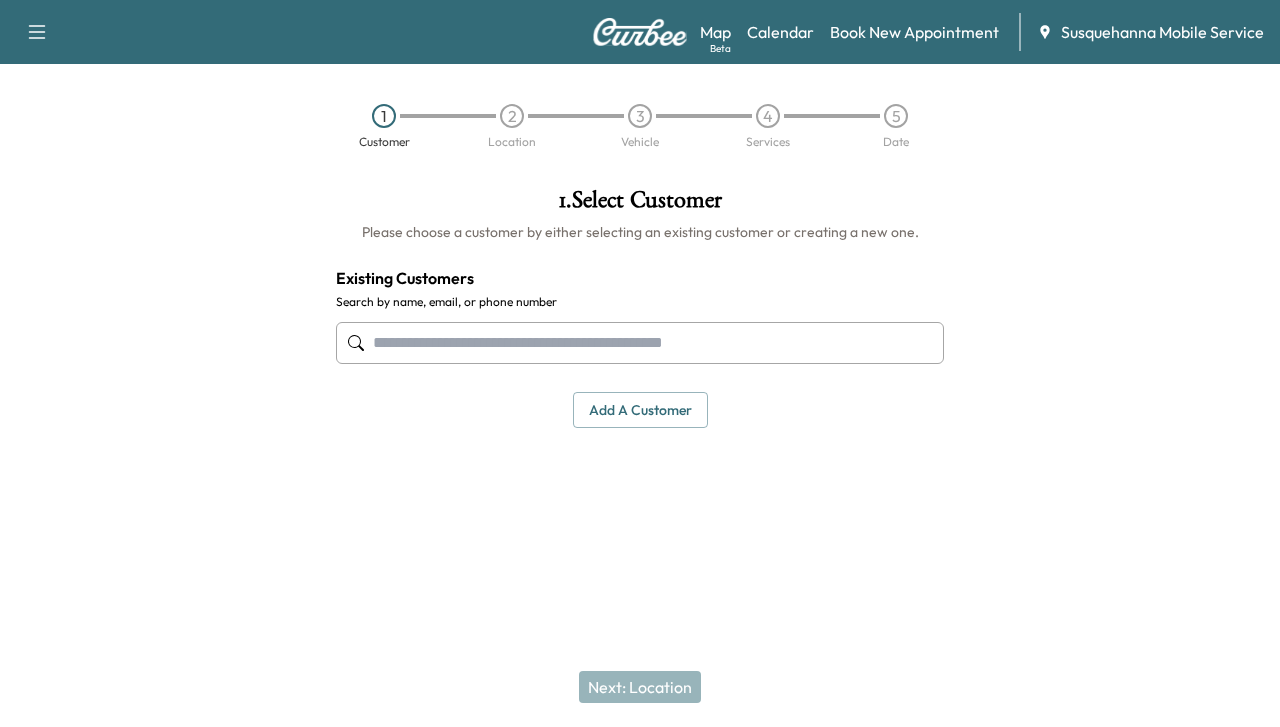 scroll, scrollTop: 0, scrollLeft: 0, axis: both 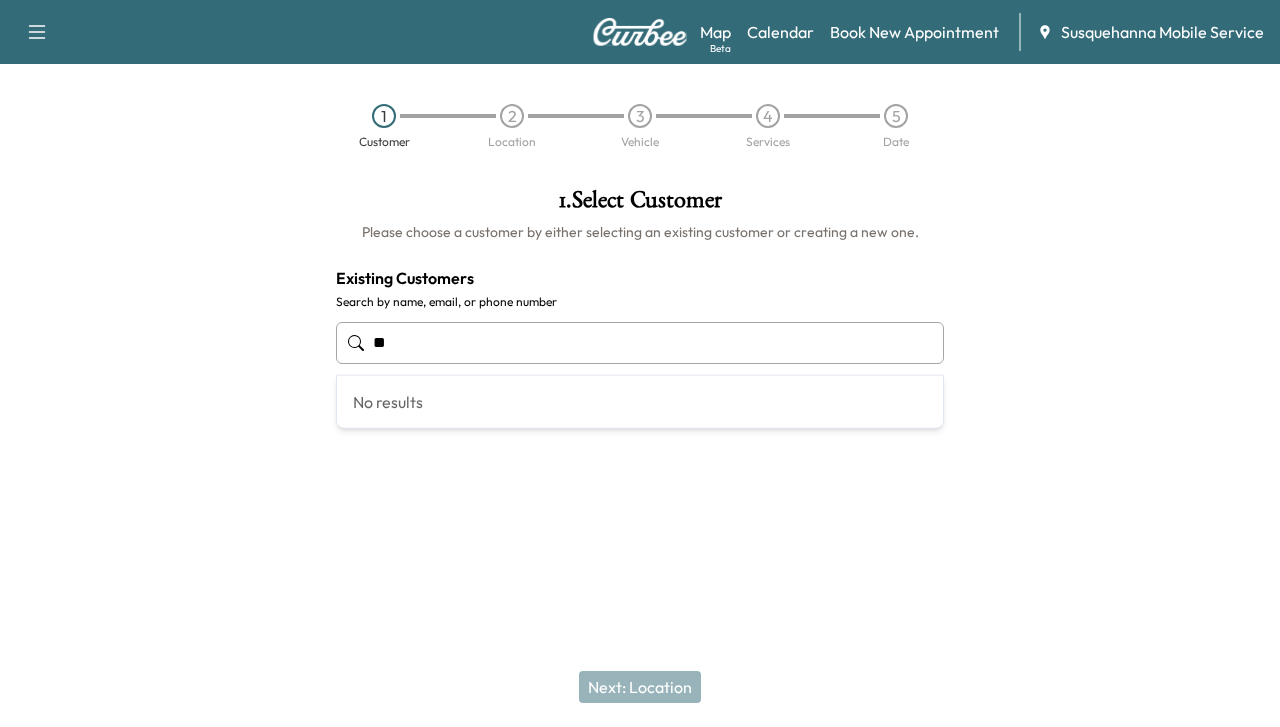 type on "*" 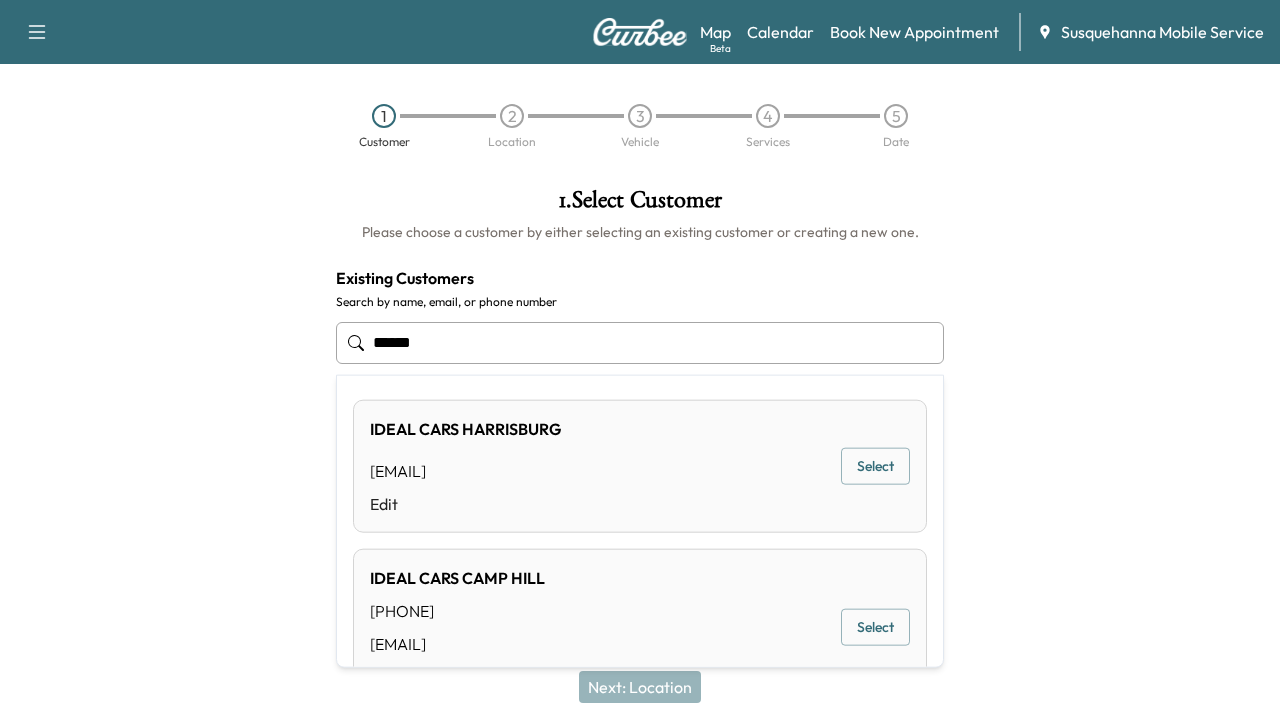 click on "Select" at bounding box center [875, 466] 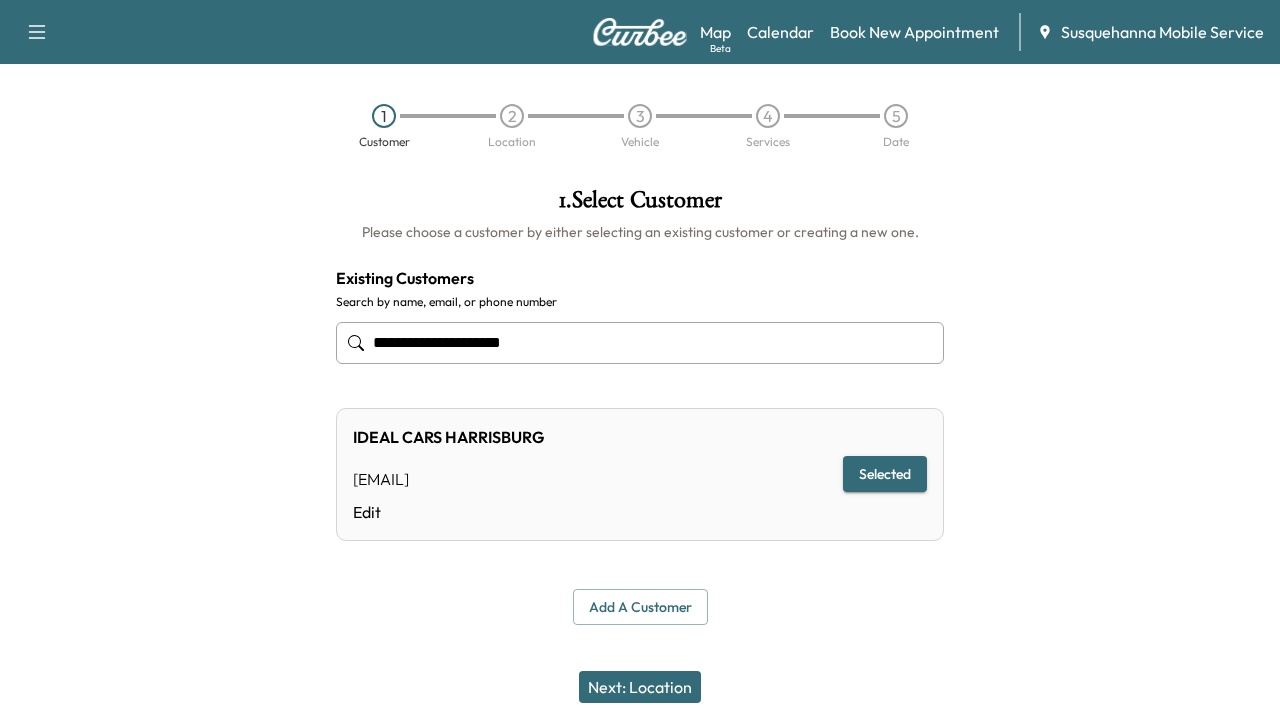 type on "**********" 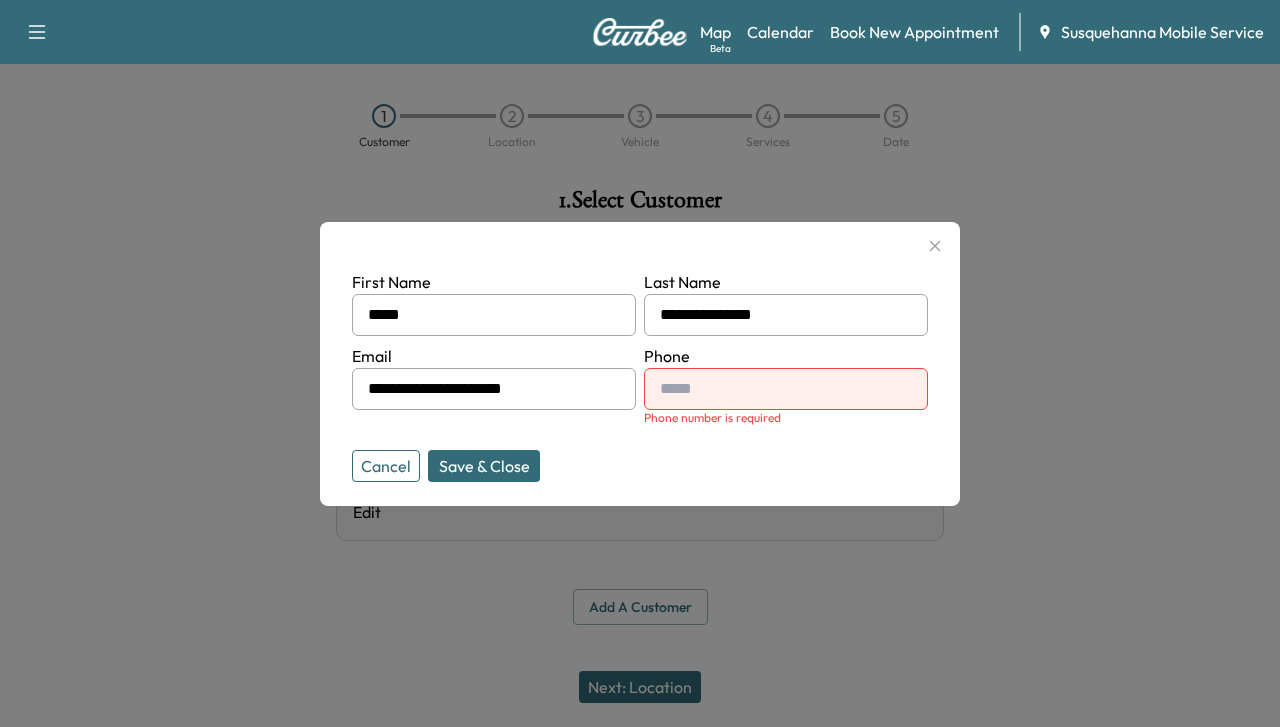 click on "Phone Phone number is required" at bounding box center (786, 385) 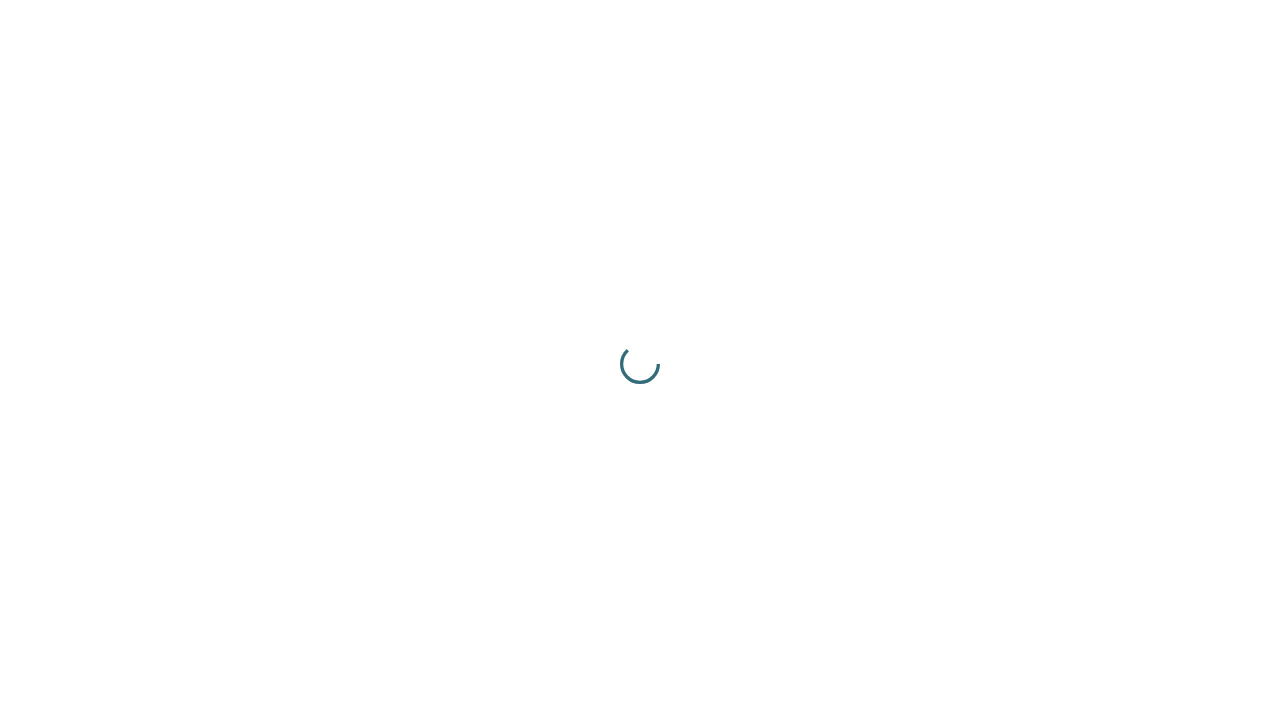 scroll, scrollTop: 0, scrollLeft: 0, axis: both 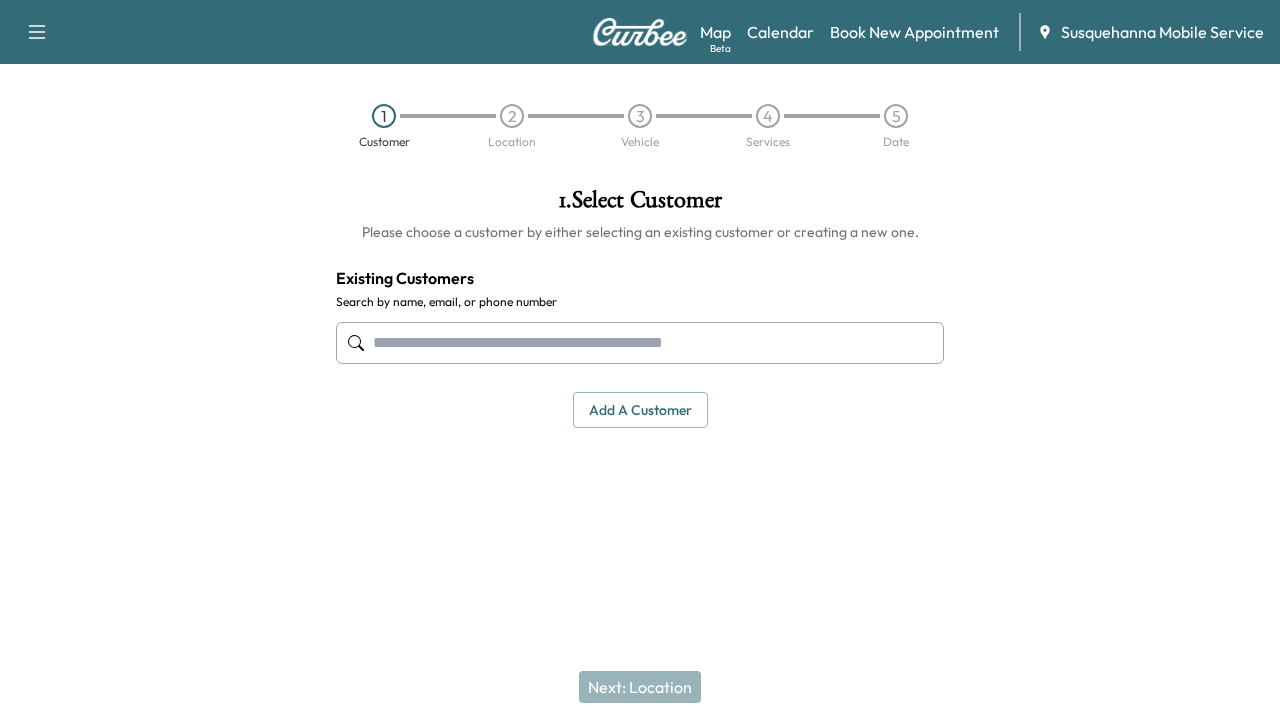 click at bounding box center (640, 343) 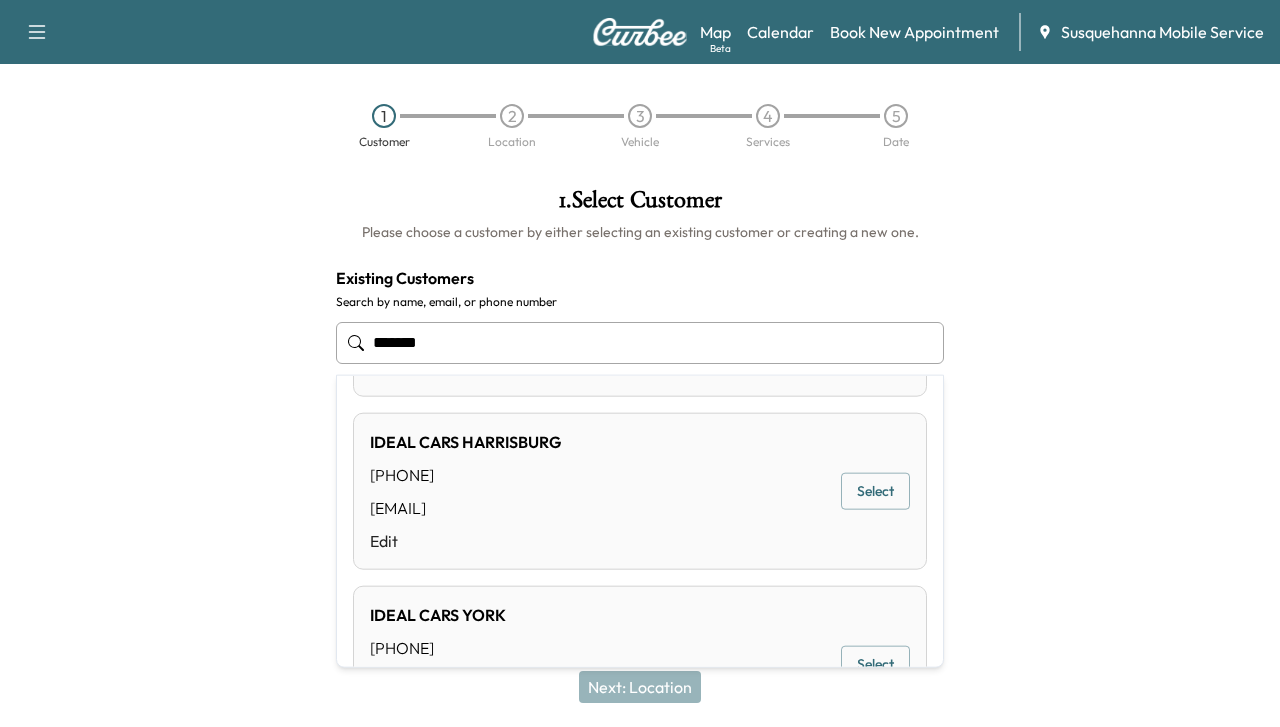 scroll, scrollTop: 520, scrollLeft: 0, axis: vertical 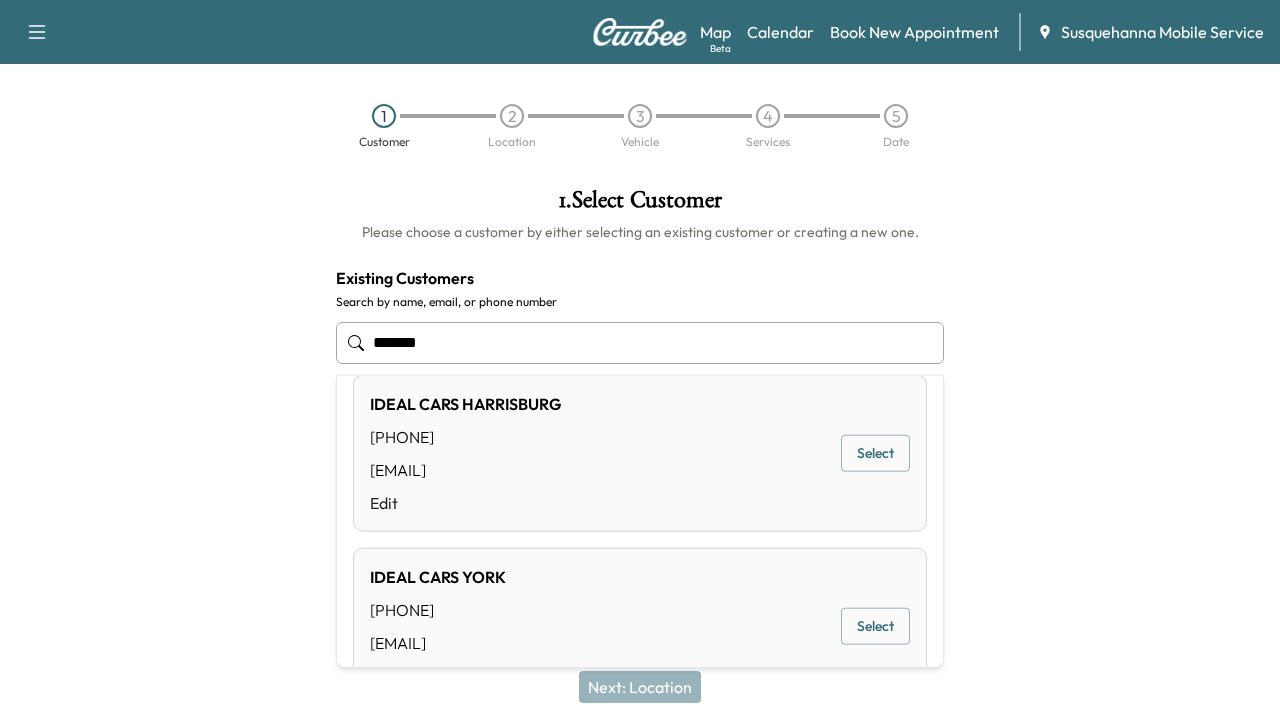click on "Select" at bounding box center (875, 626) 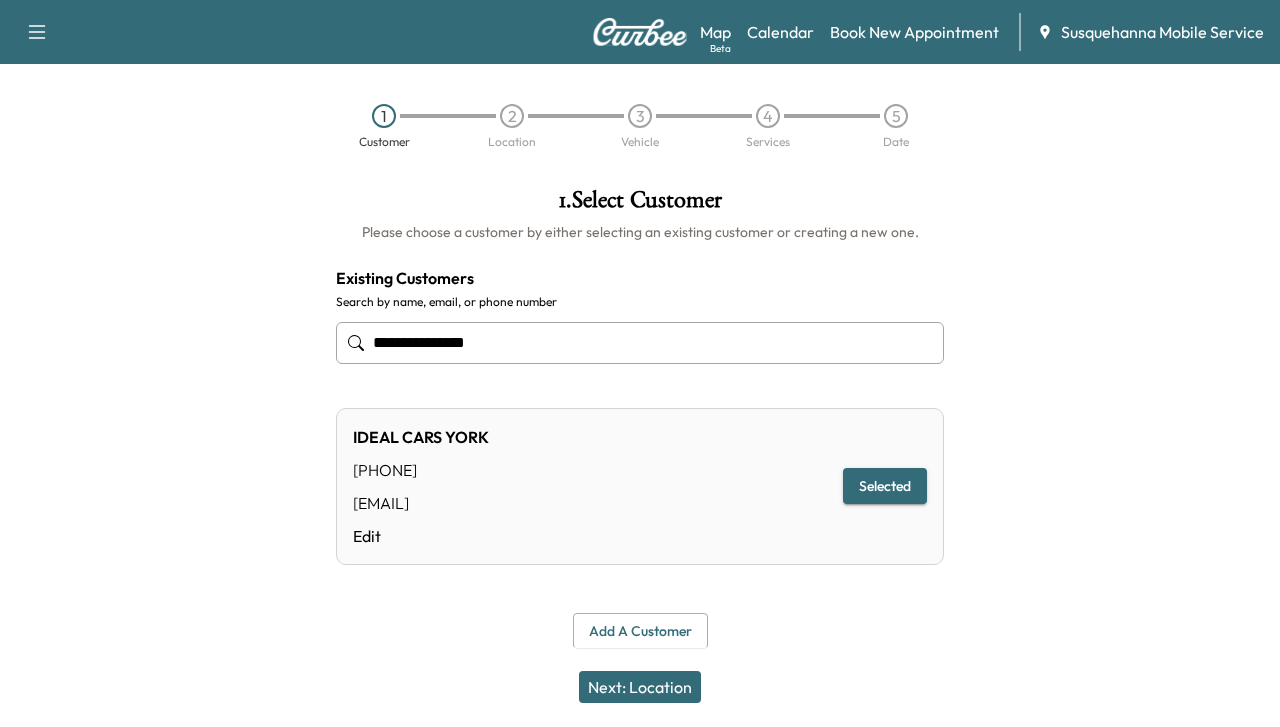 type on "**********" 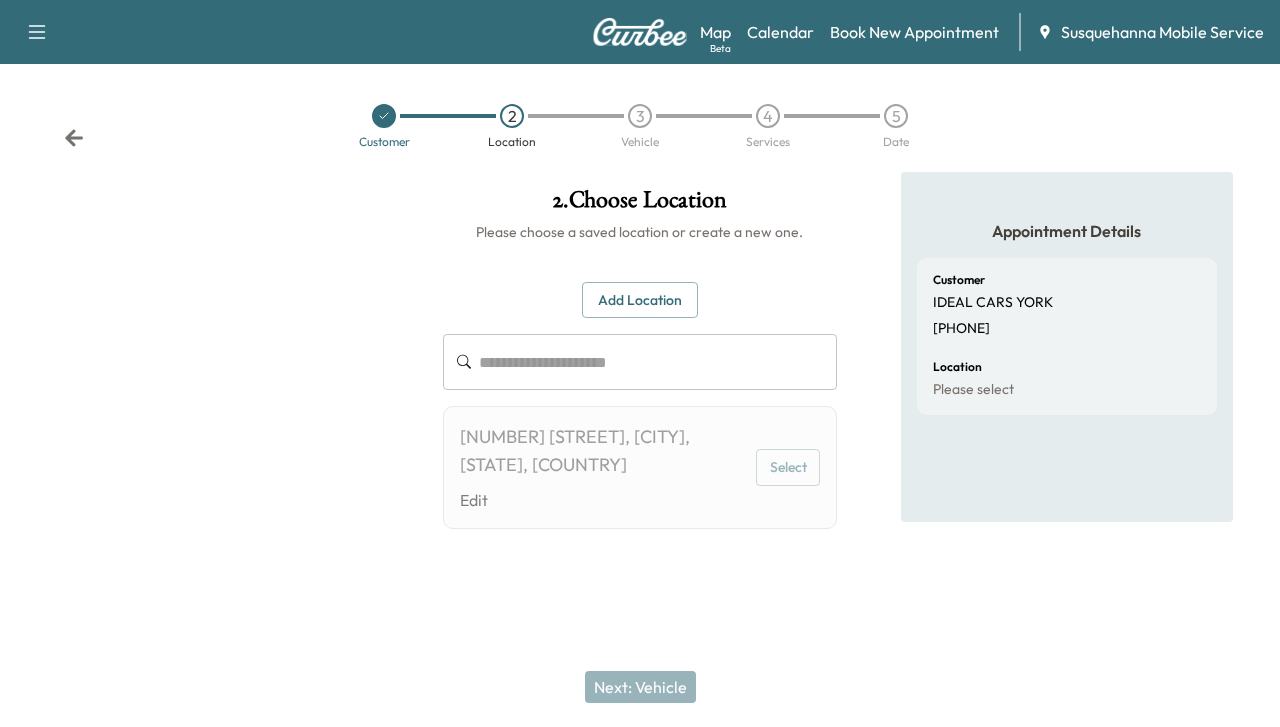 click on "Select" at bounding box center [788, 467] 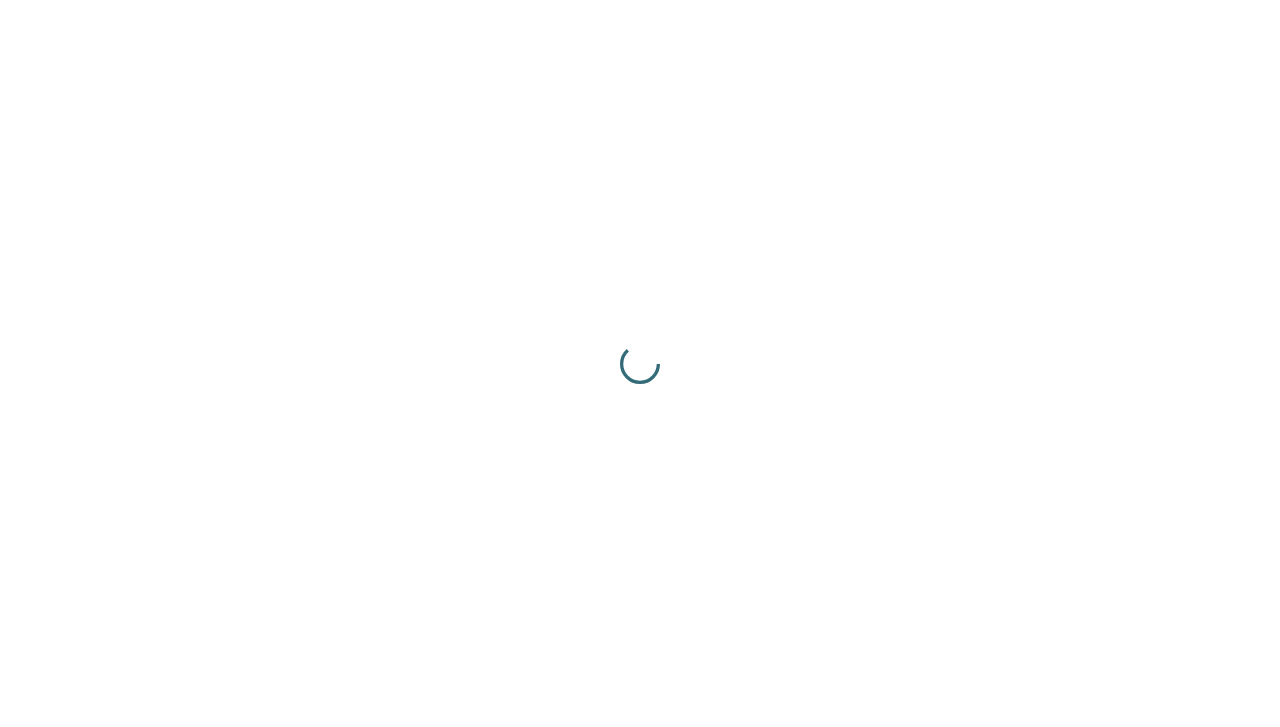 scroll, scrollTop: 0, scrollLeft: 0, axis: both 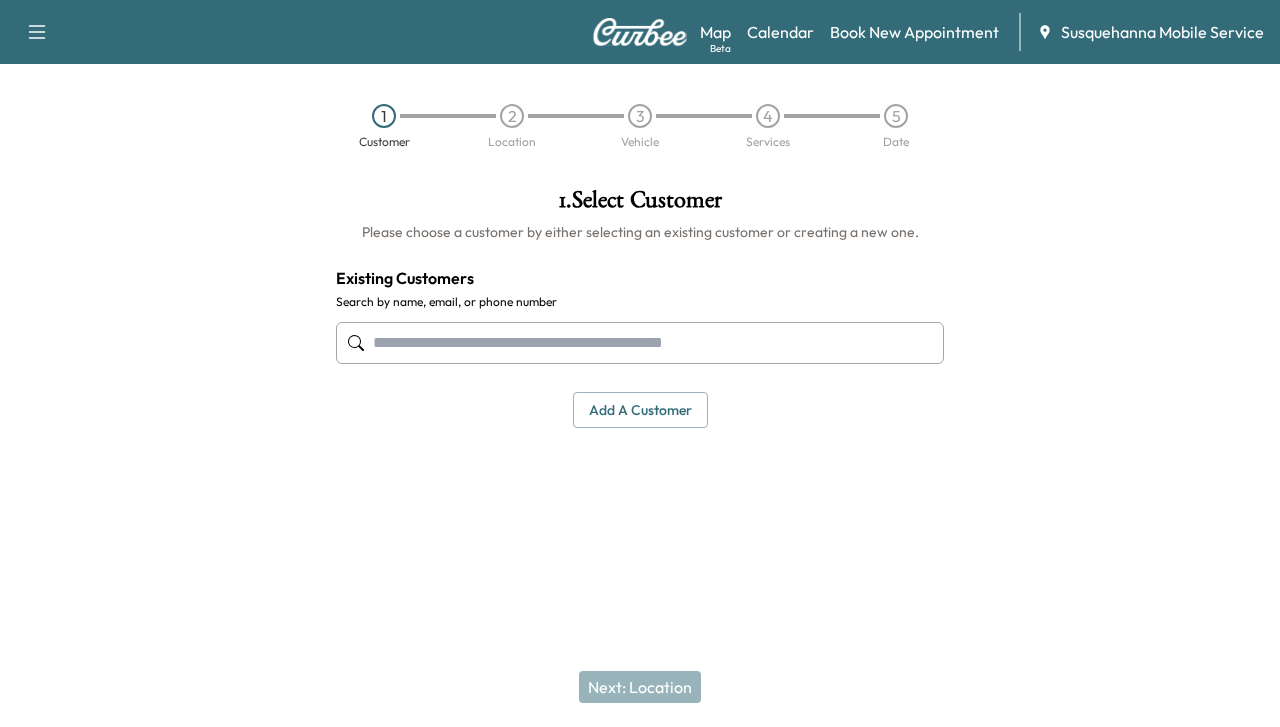 click at bounding box center (640, 343) 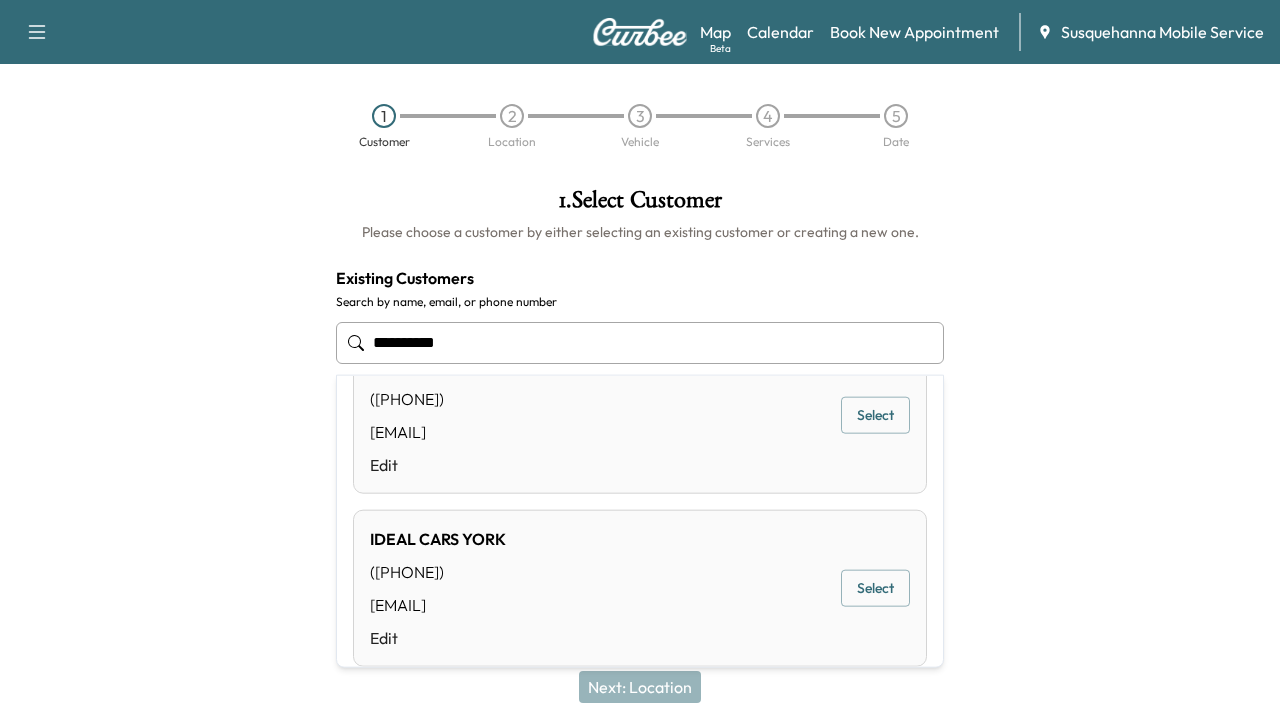 scroll, scrollTop: 733, scrollLeft: 0, axis: vertical 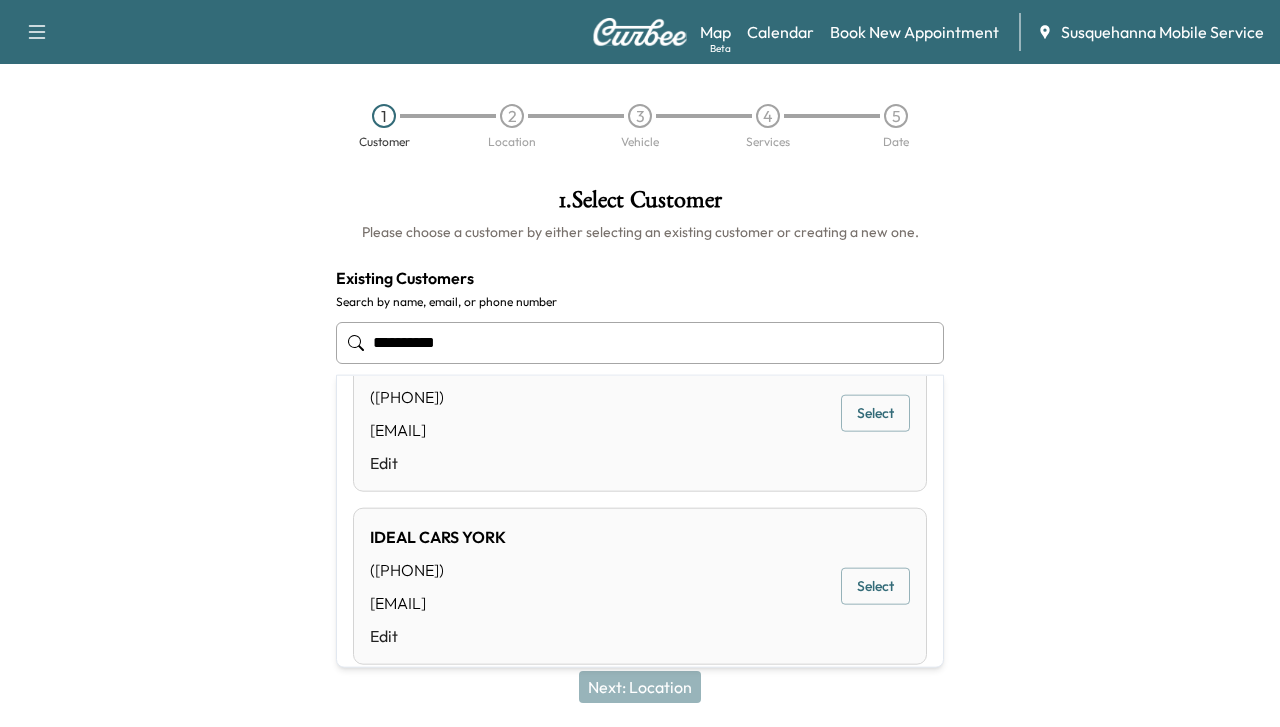 click on "Select" at bounding box center [875, 586] 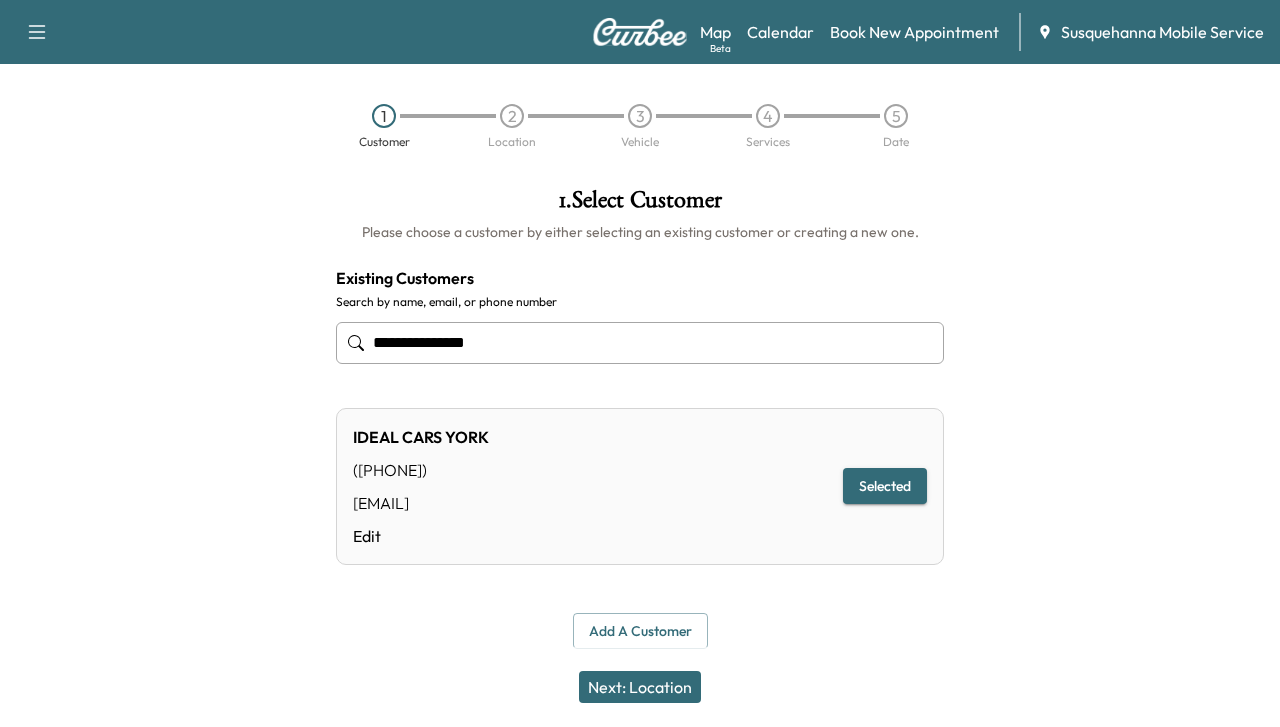 type on "**********" 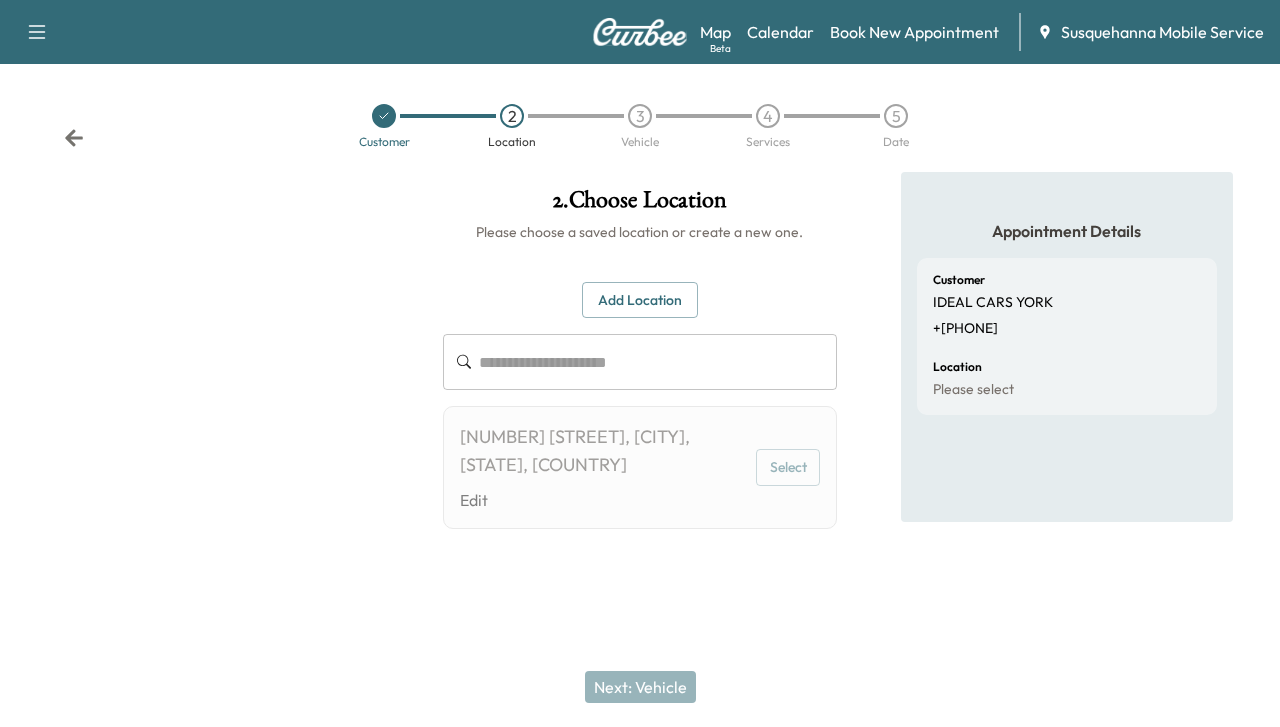 click on "Select" at bounding box center (788, 467) 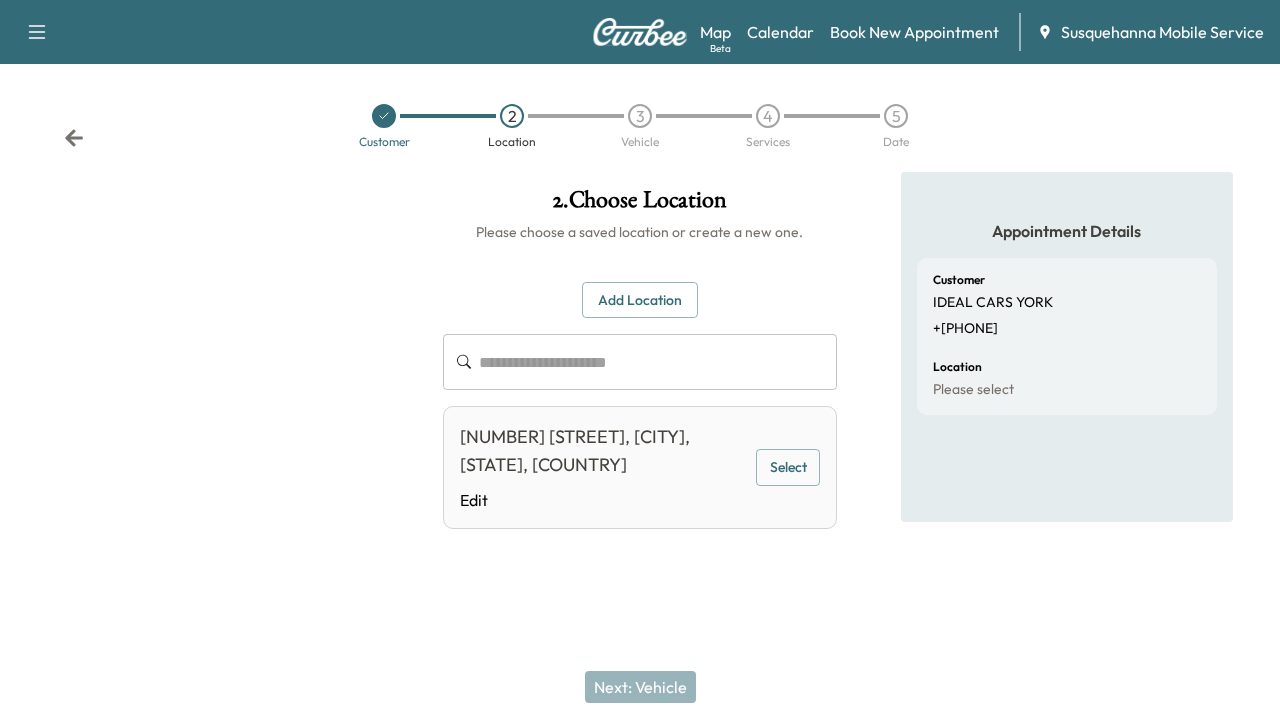 click at bounding box center [658, 362] 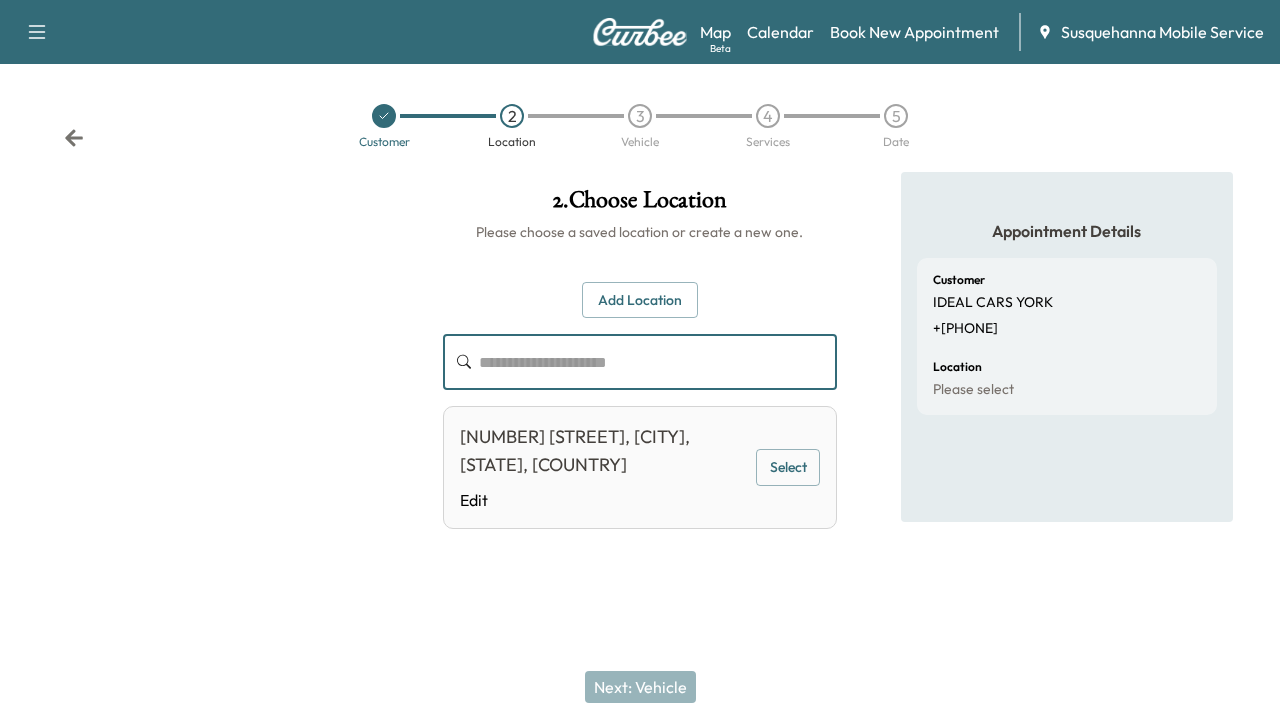 click on "Select" at bounding box center [788, 467] 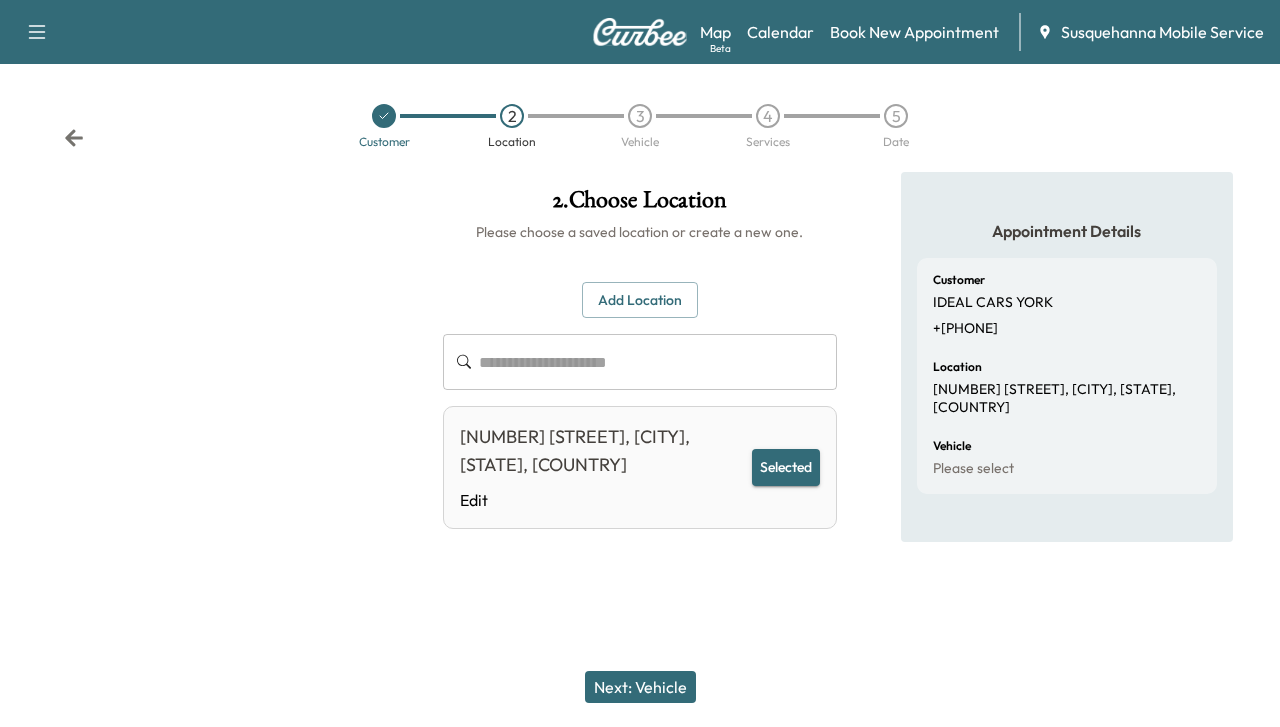 click on "Next: Vehicle" at bounding box center (640, 687) 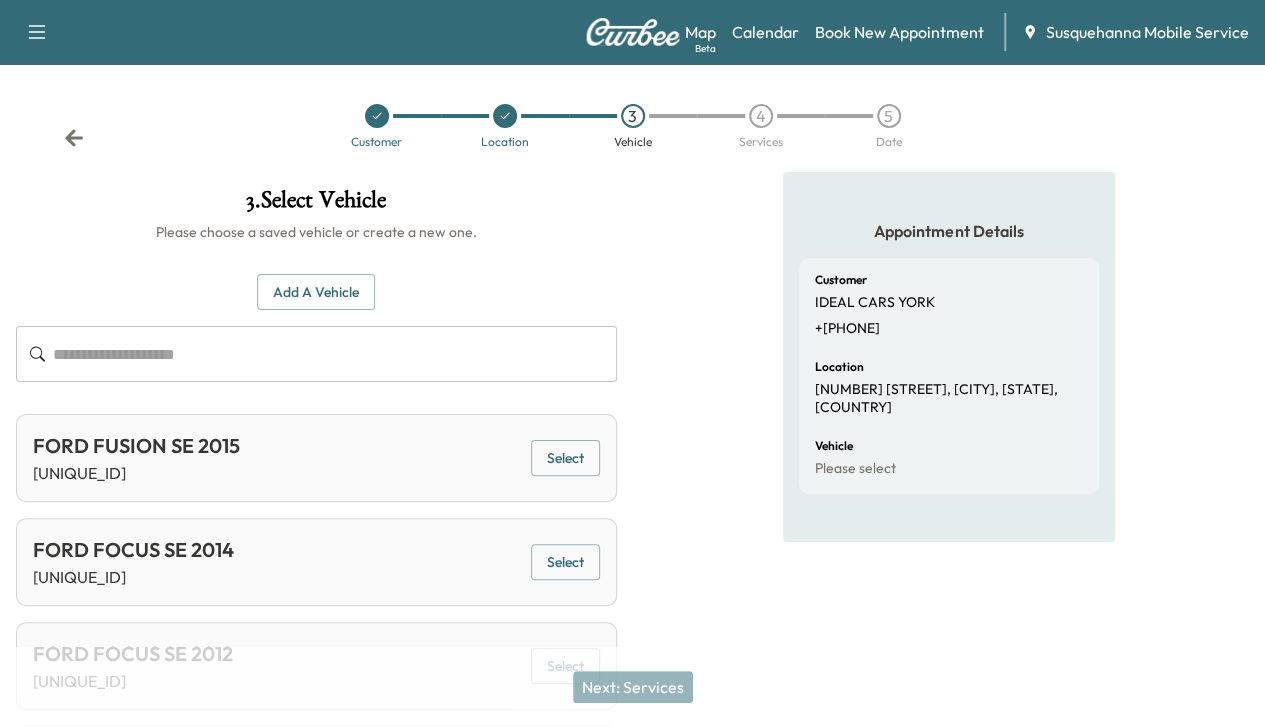 click on "Add a Vehicle ​" at bounding box center (316, 328) 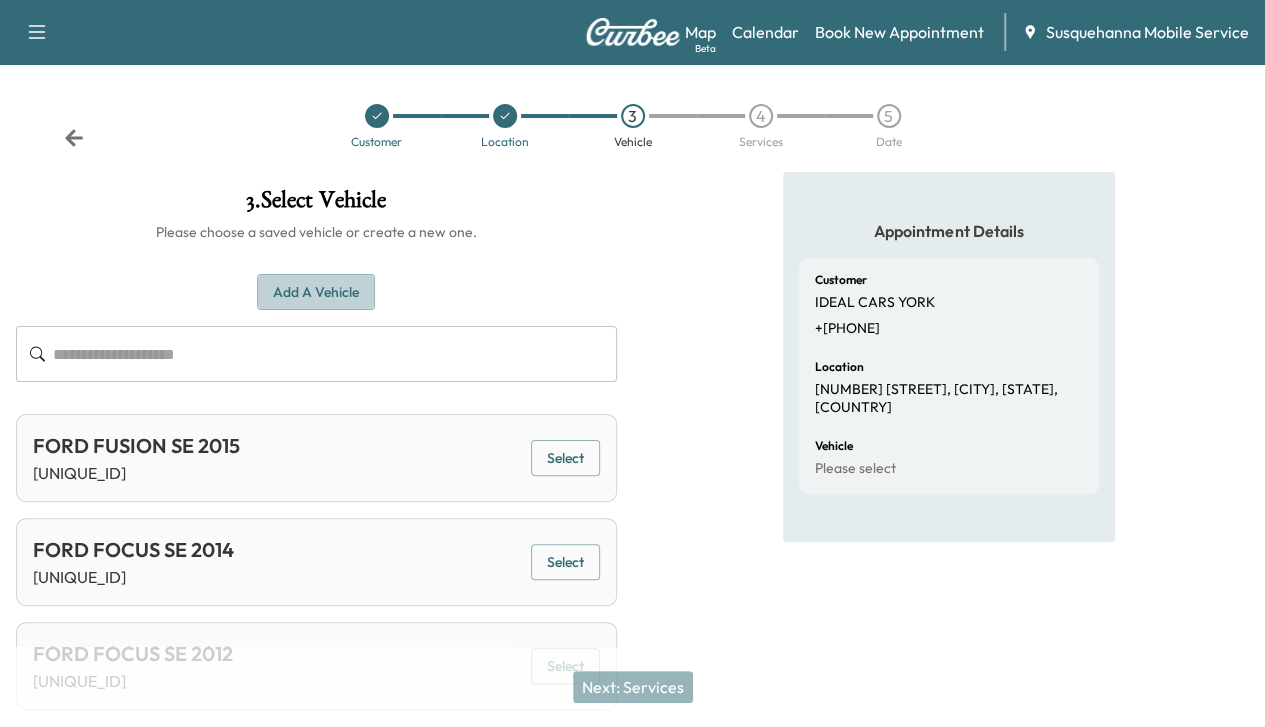 click on "Add a Vehicle" at bounding box center (316, 292) 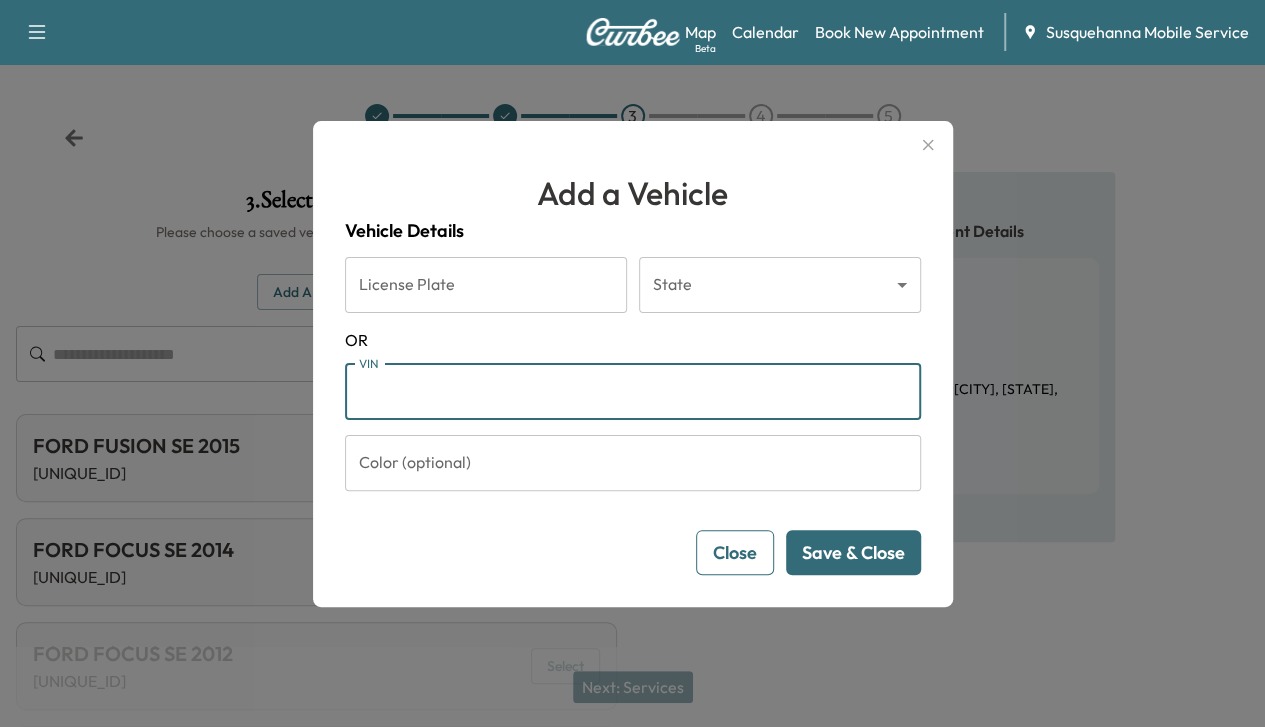 paste on "**********" 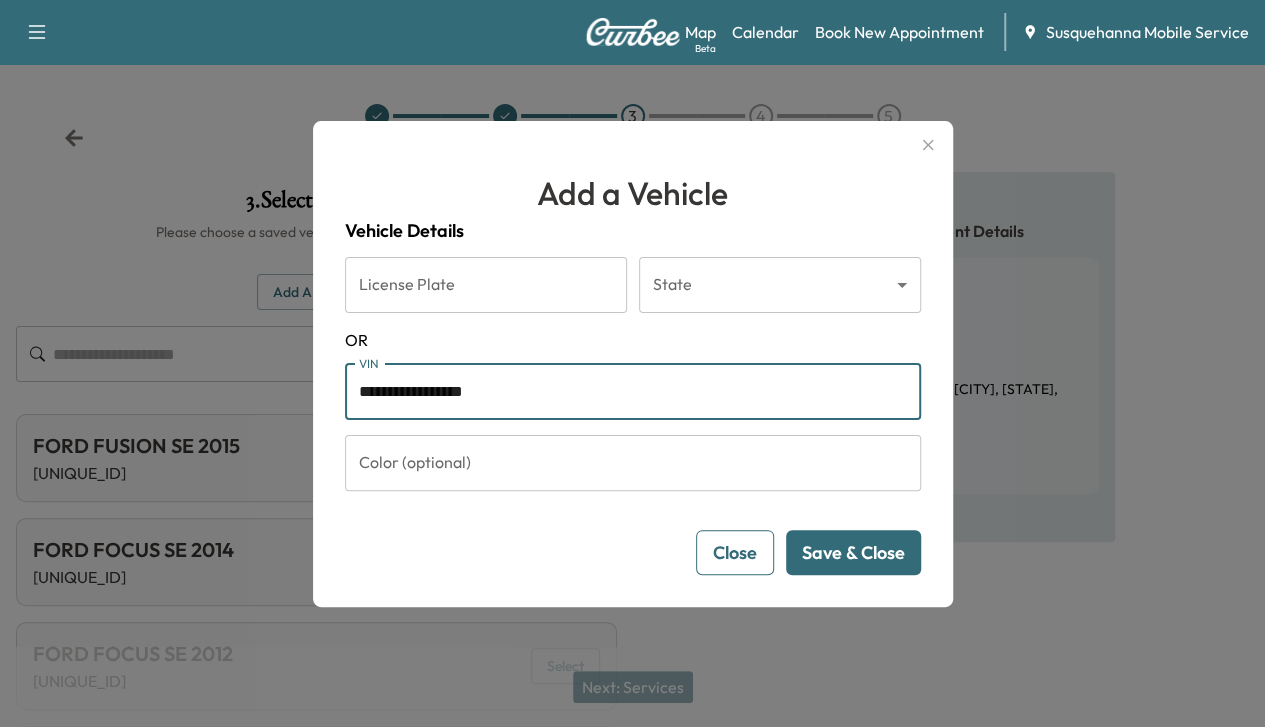 type on "**********" 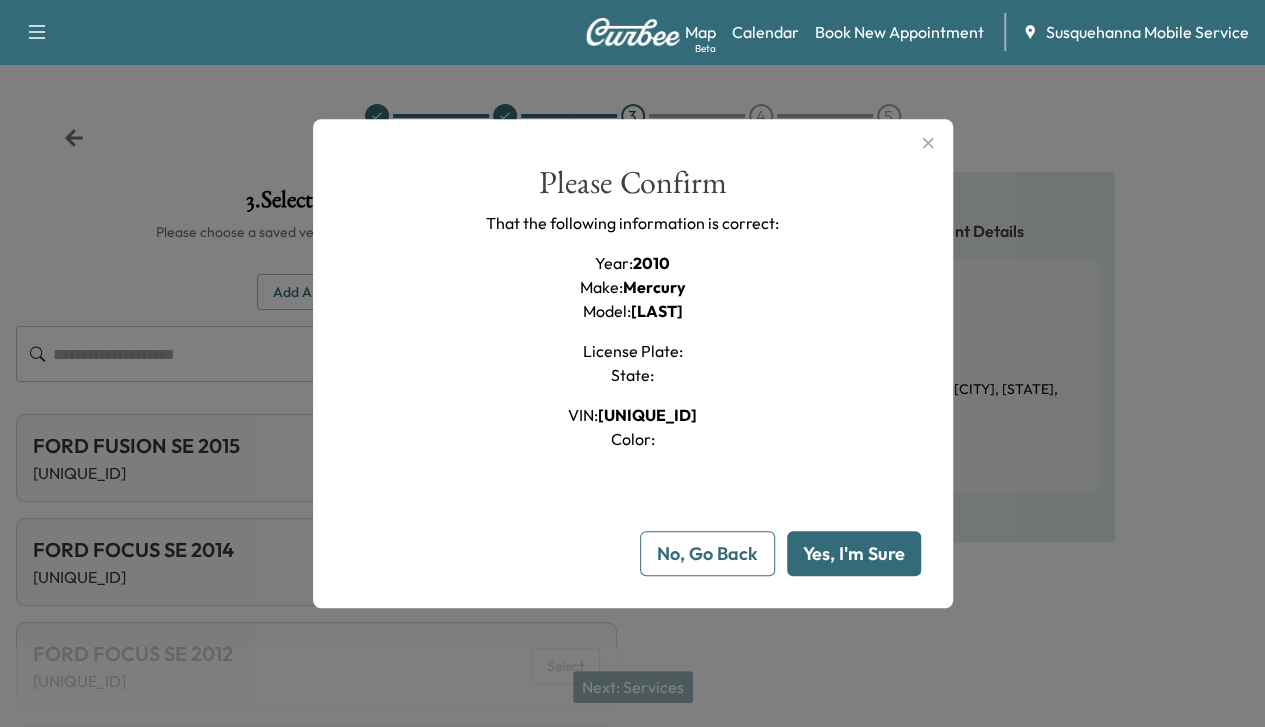 drag, startPoint x: 842, startPoint y: 561, endPoint x: 854, endPoint y: 569, distance: 14.422205 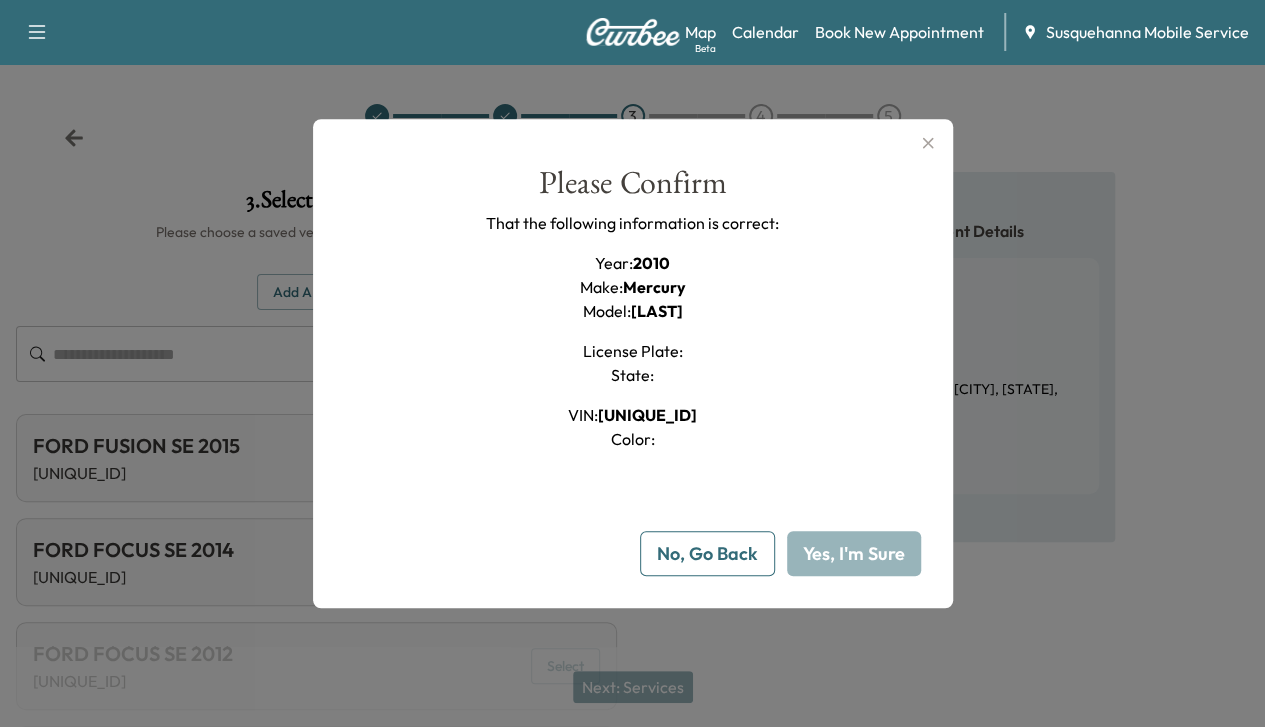 type 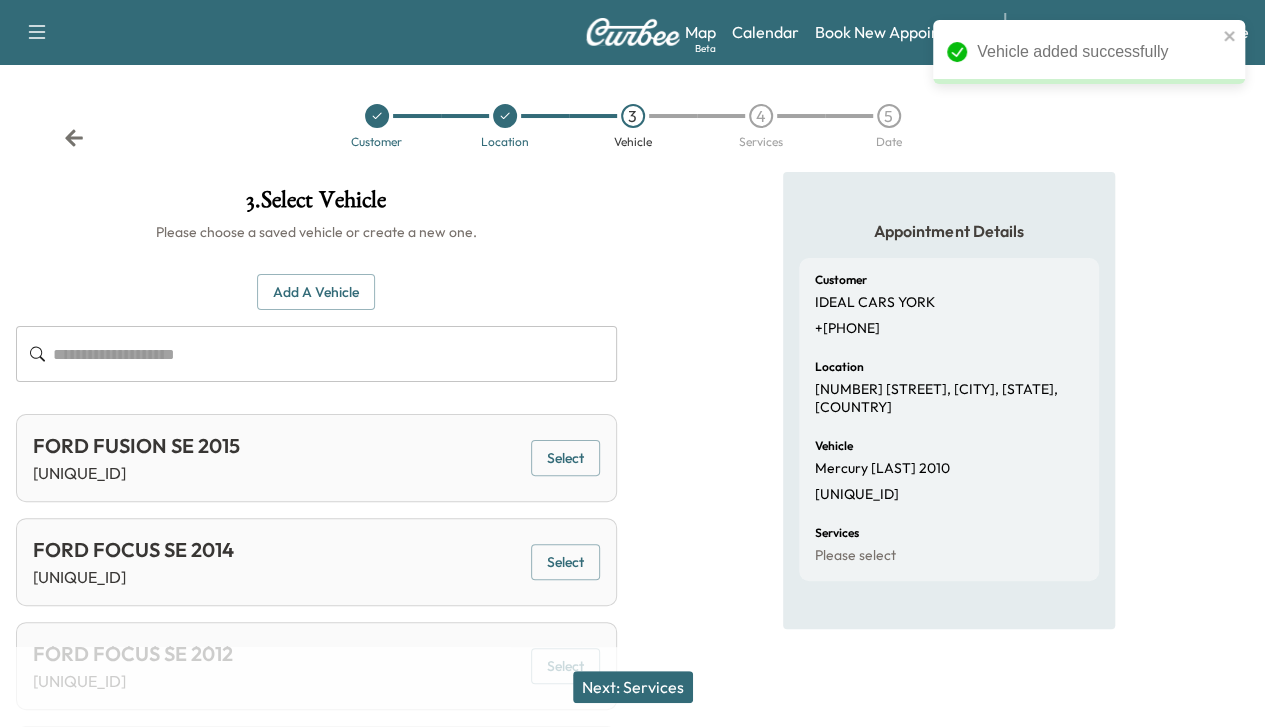 click on "Next: Services" at bounding box center (633, 687) 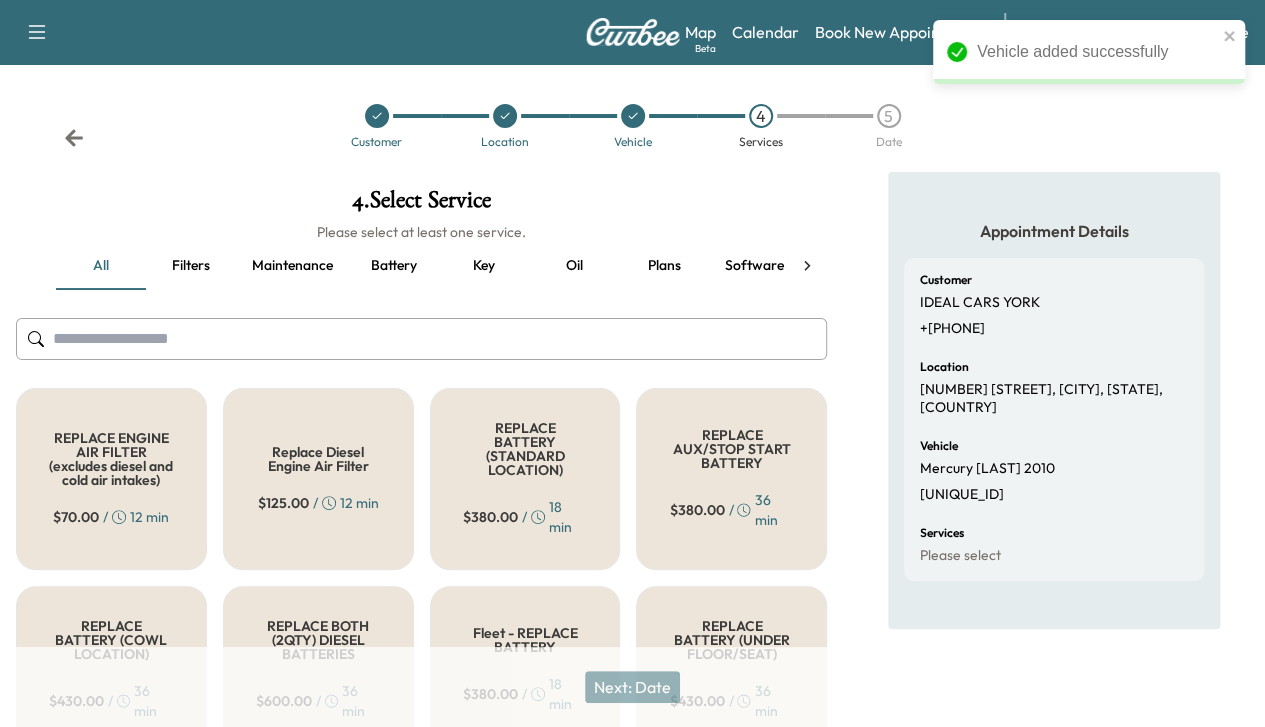 click on "Software update" at bounding box center (779, 266) 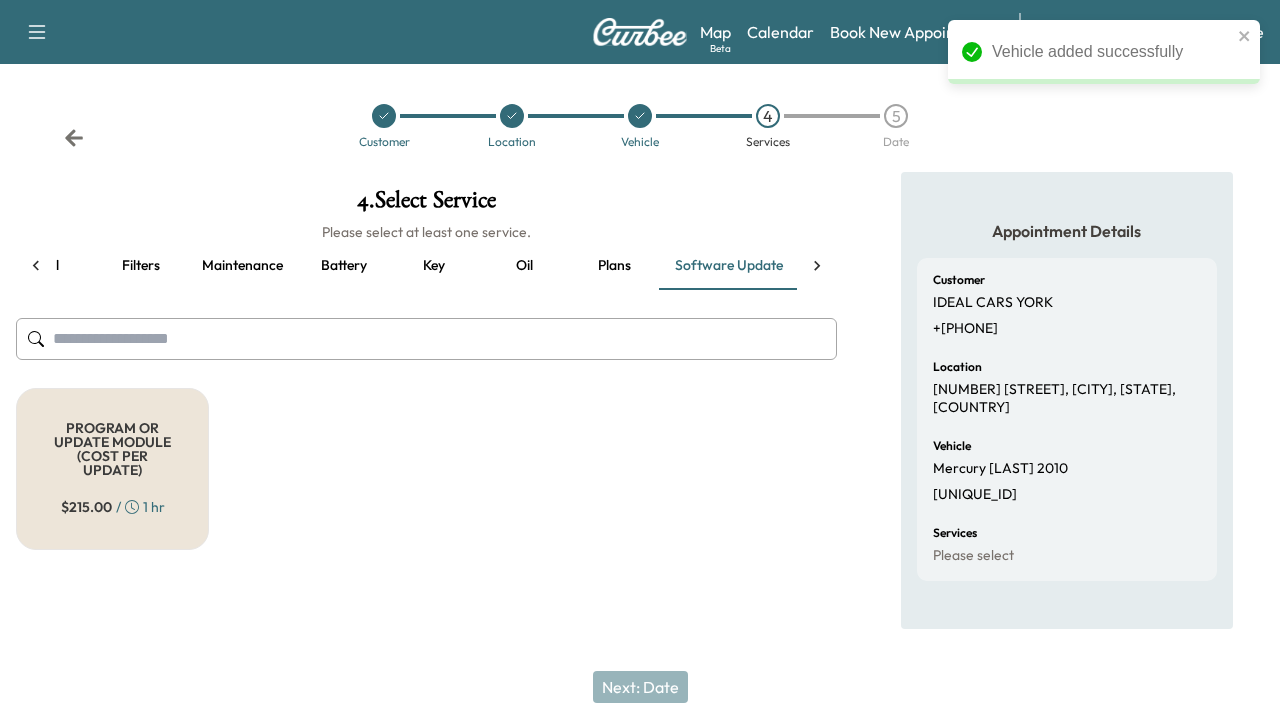 click at bounding box center [817, 266] 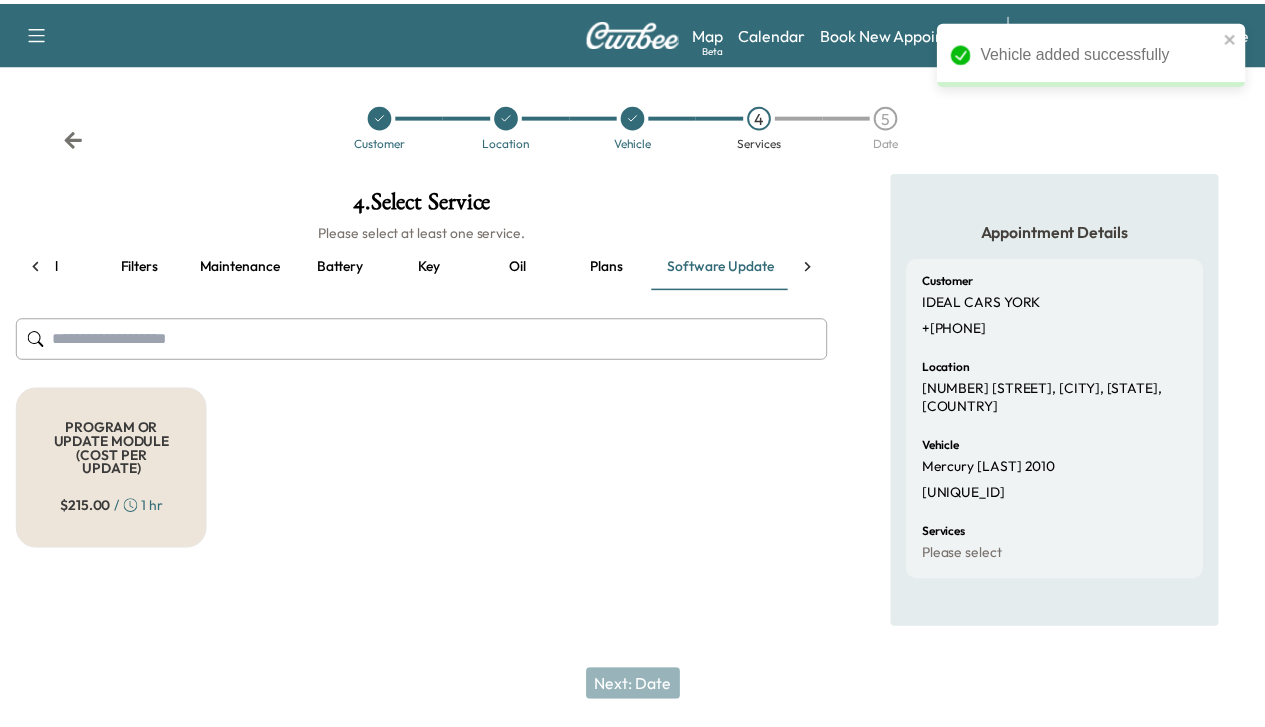 scroll, scrollTop: 0, scrollLeft: 328, axis: horizontal 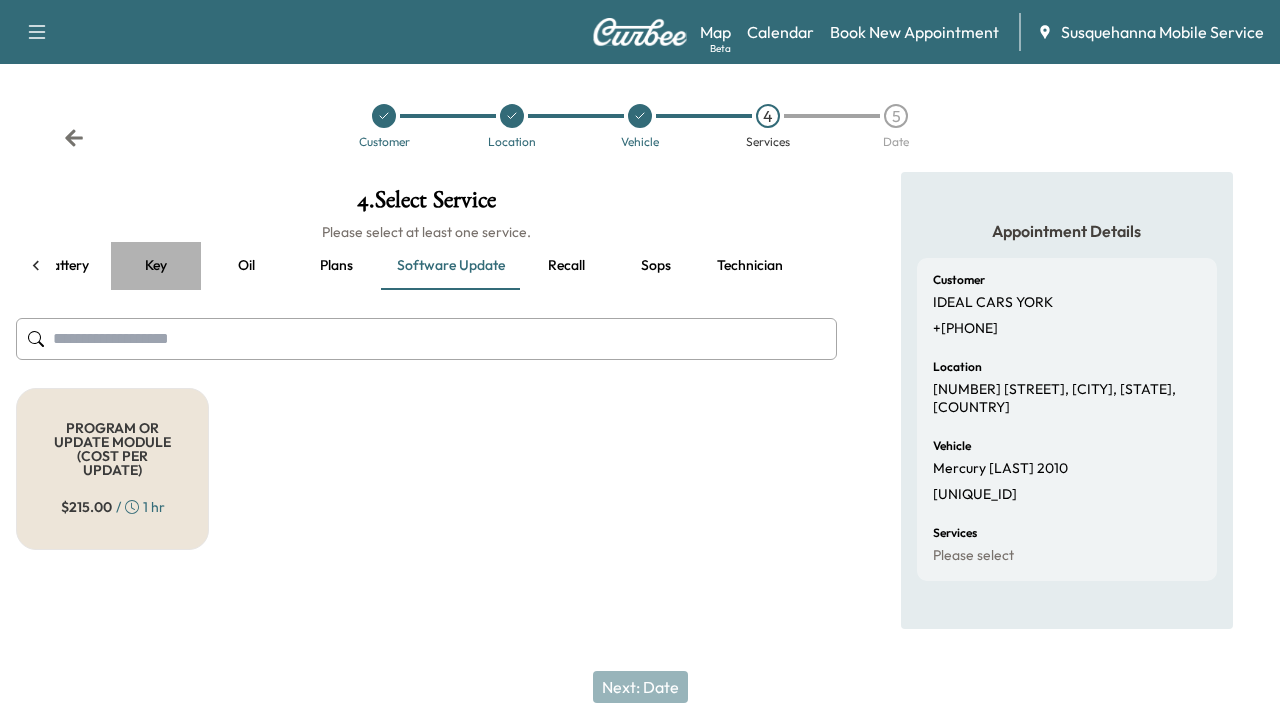 click on "Key" at bounding box center [156, 266] 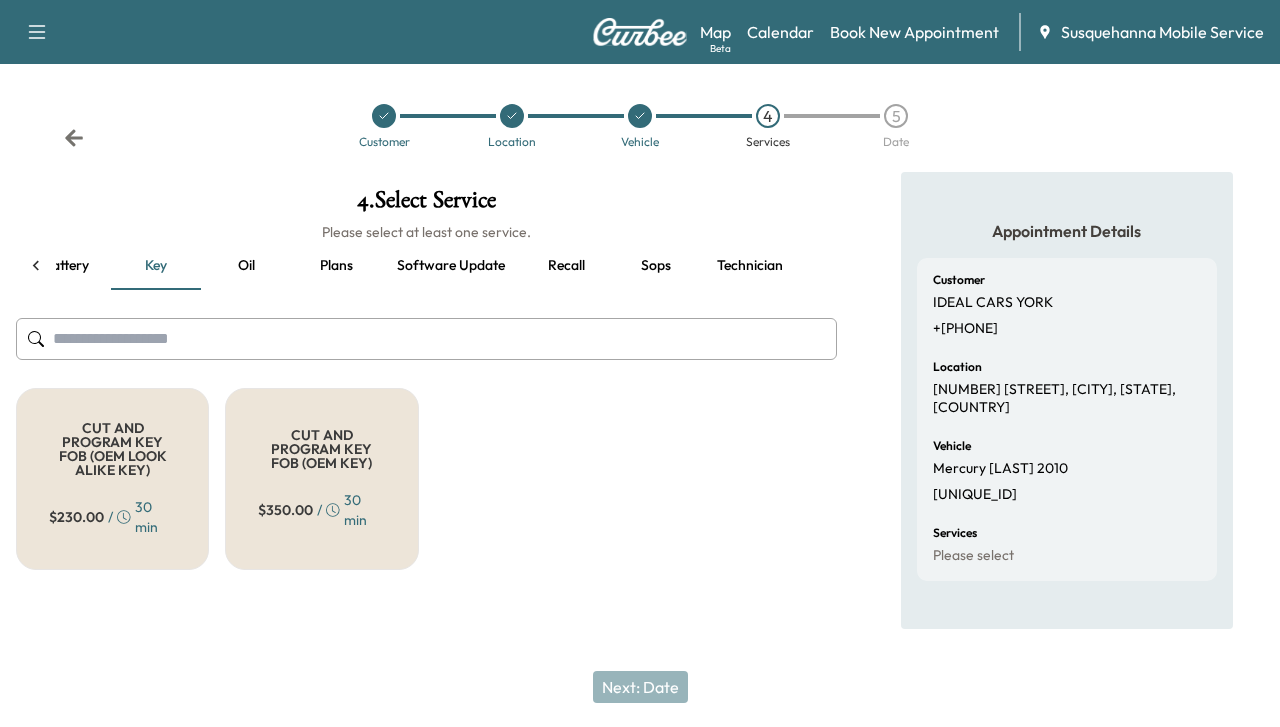 click on "CUT AND PROGRAM KEY FOB (OEM LOOK ALIKE KEY) $ 230.00 / 30 min" at bounding box center [112, 479] 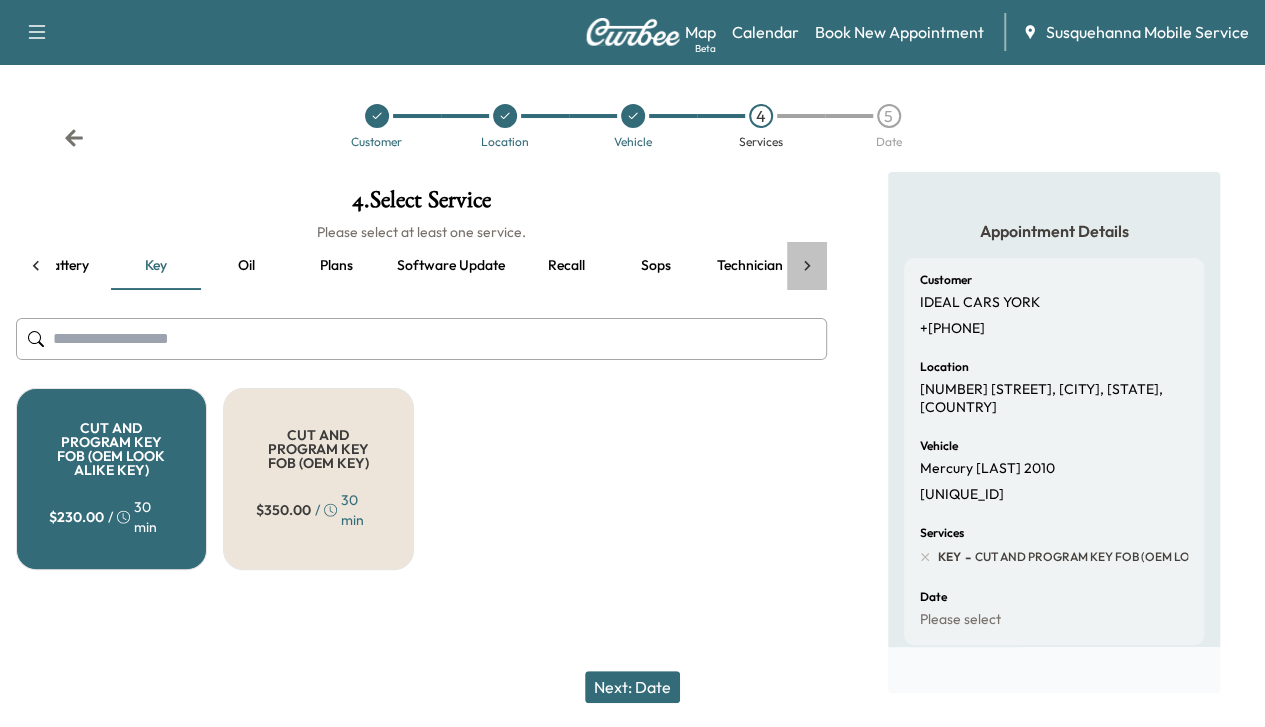click 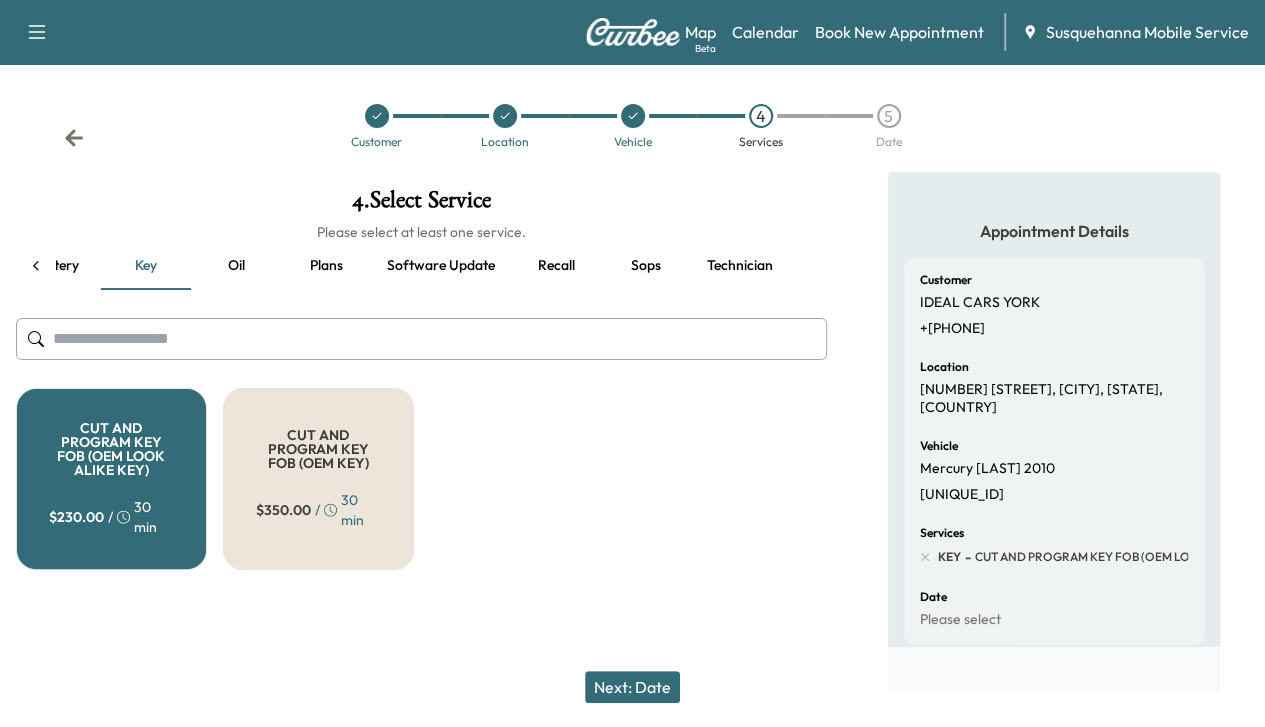 click on "Technician" at bounding box center (740, 266) 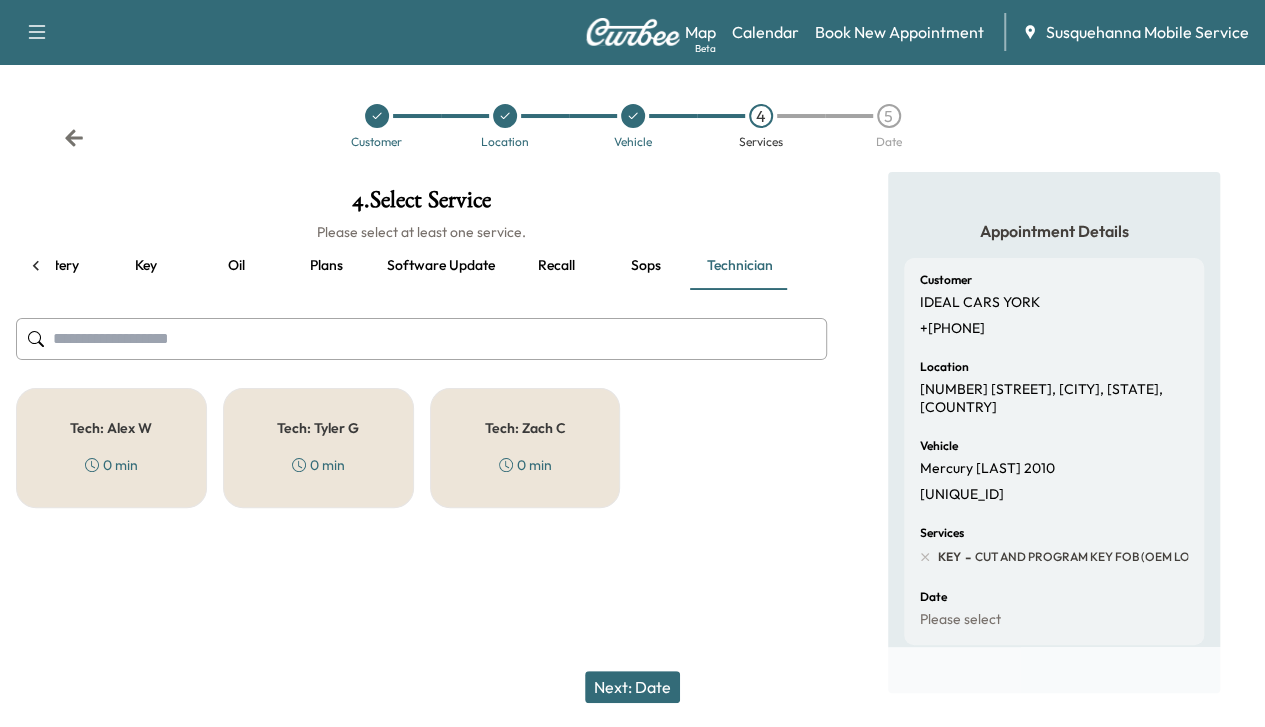 click on "Tech: [FIRST] [LAST] [NUMBER] min" at bounding box center (318, 448) 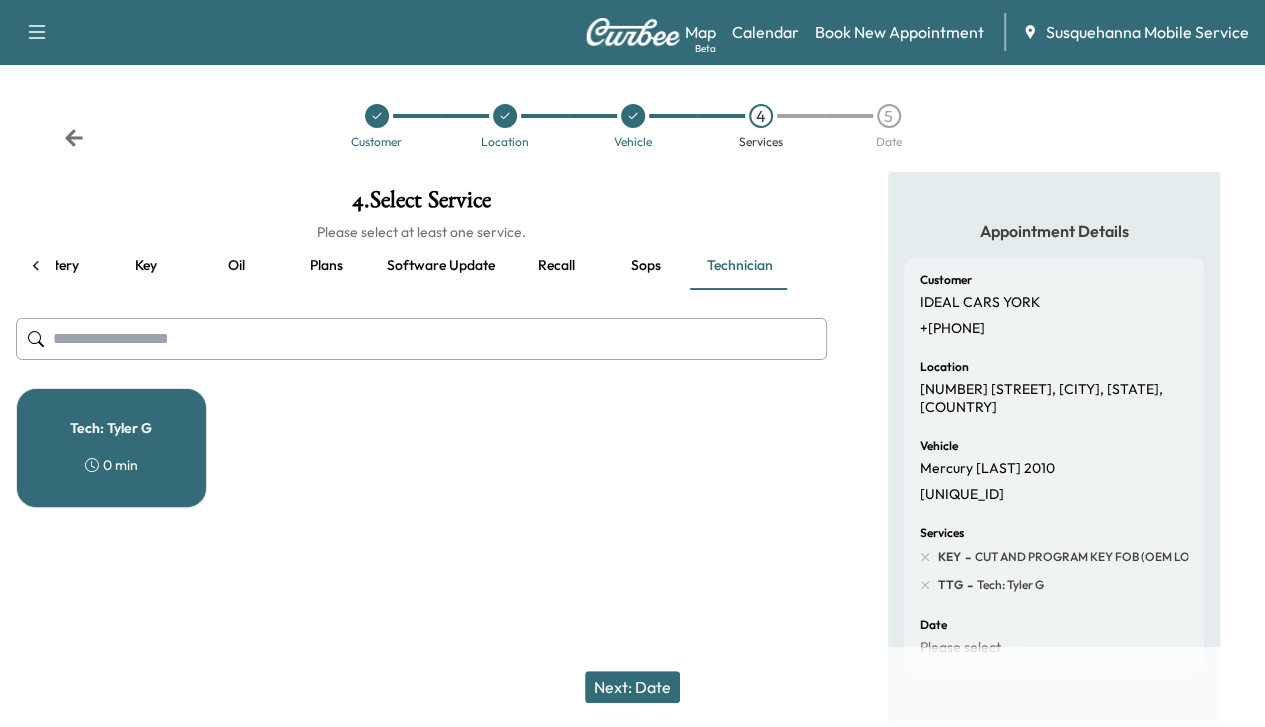 click on "Next: Date" at bounding box center [632, 687] 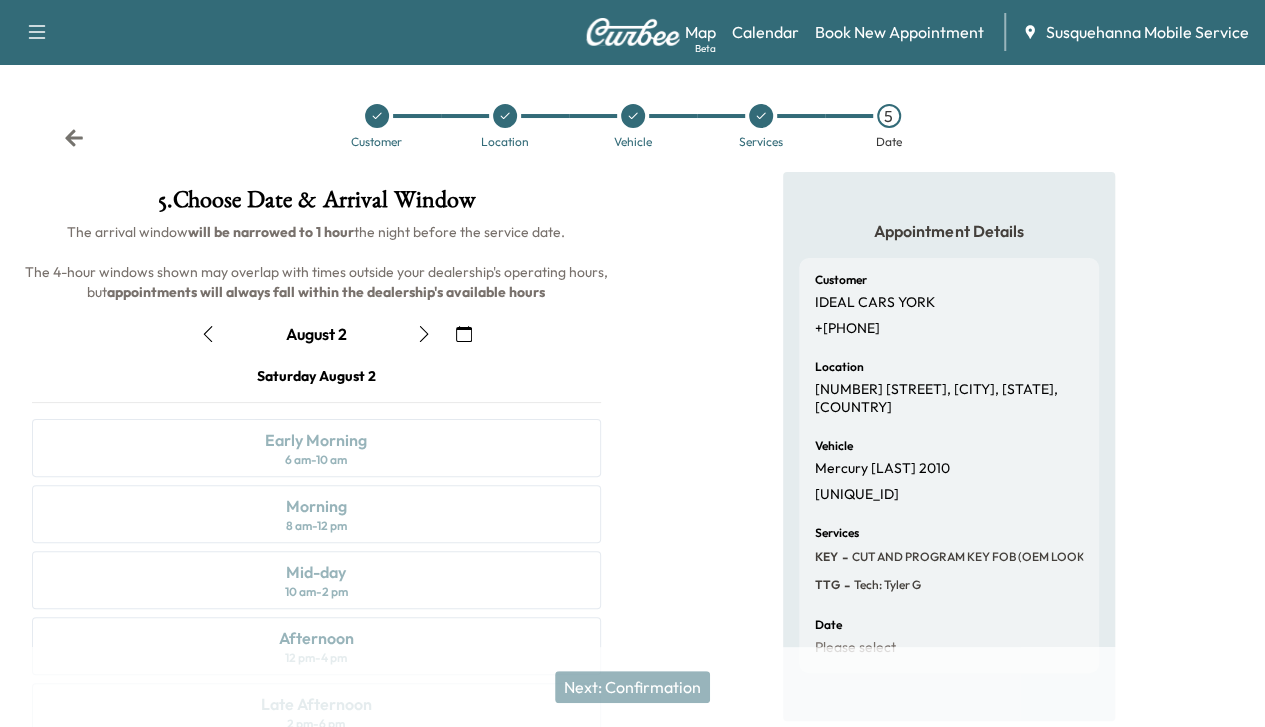click at bounding box center [424, 334] 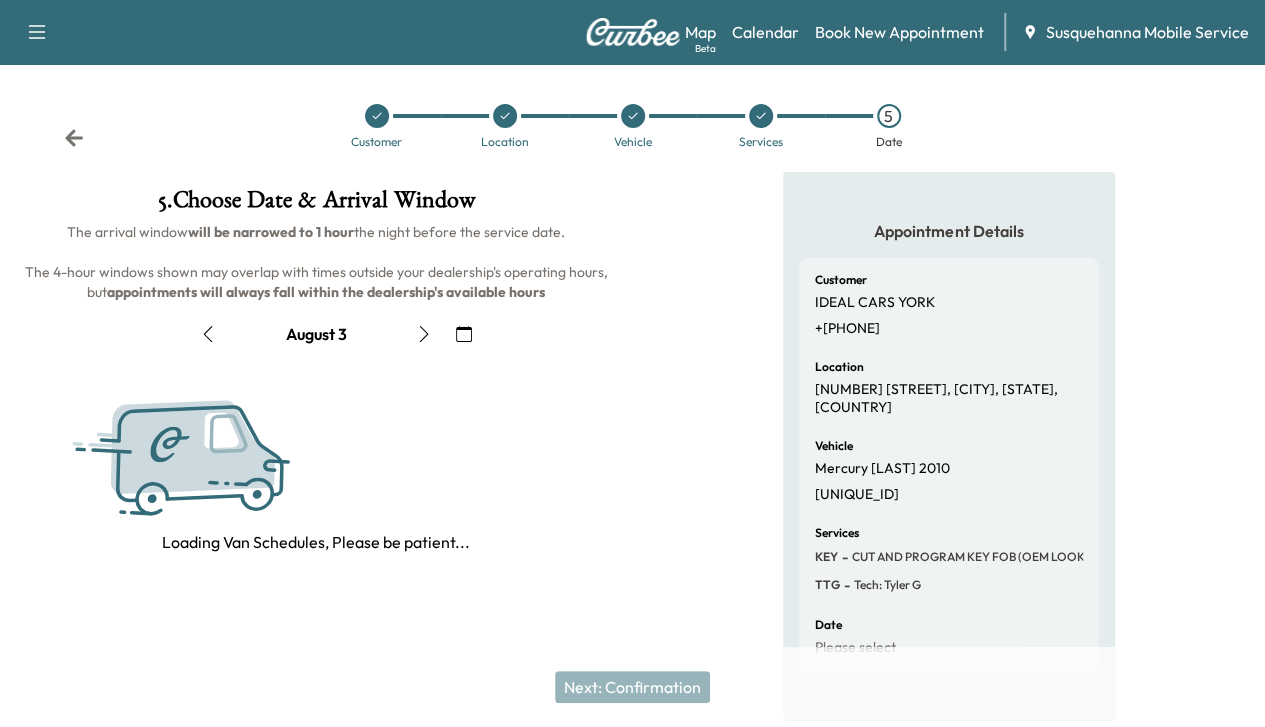 click at bounding box center [424, 334] 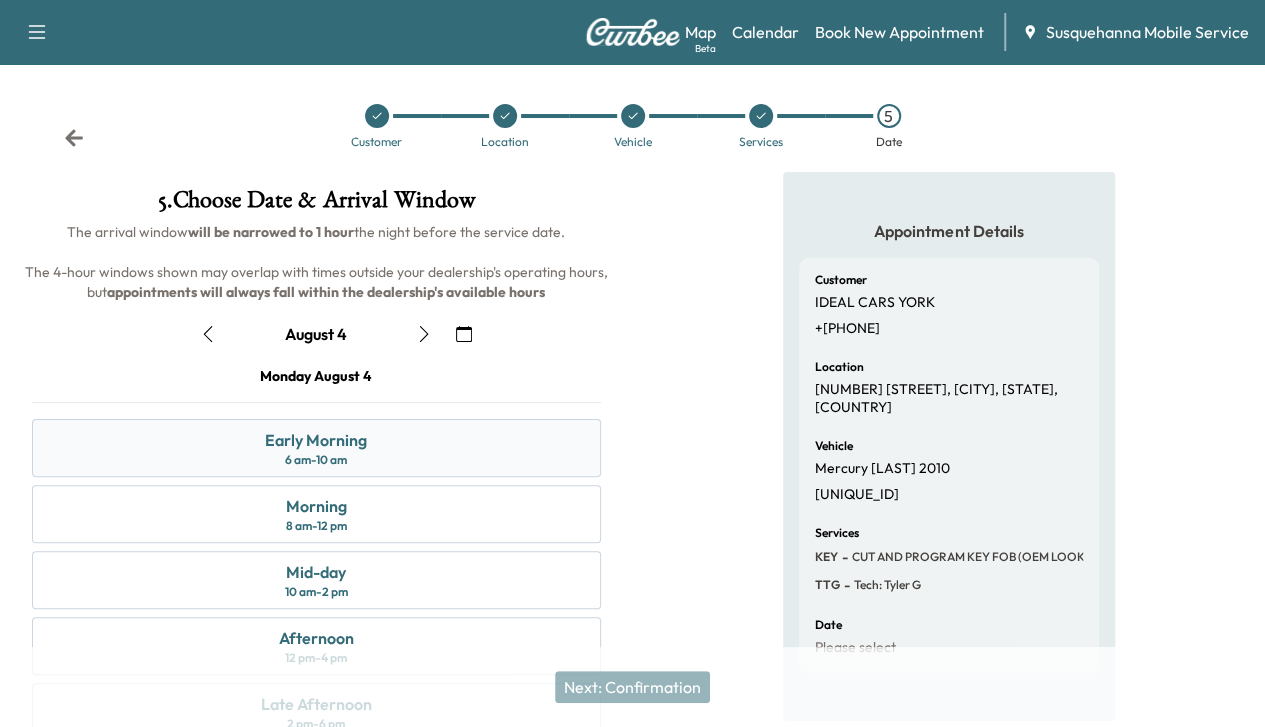 click on "Early Morning" at bounding box center [316, 440] 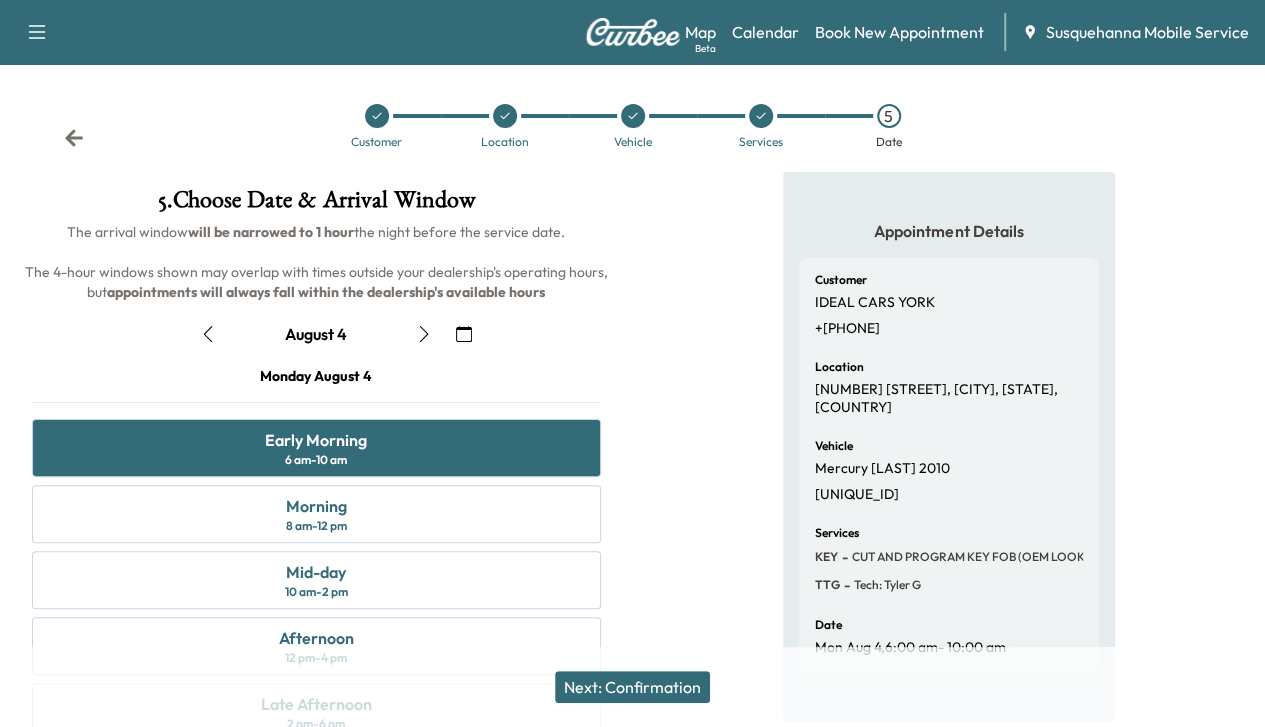 click on "Next: Confirmation" at bounding box center (632, 687) 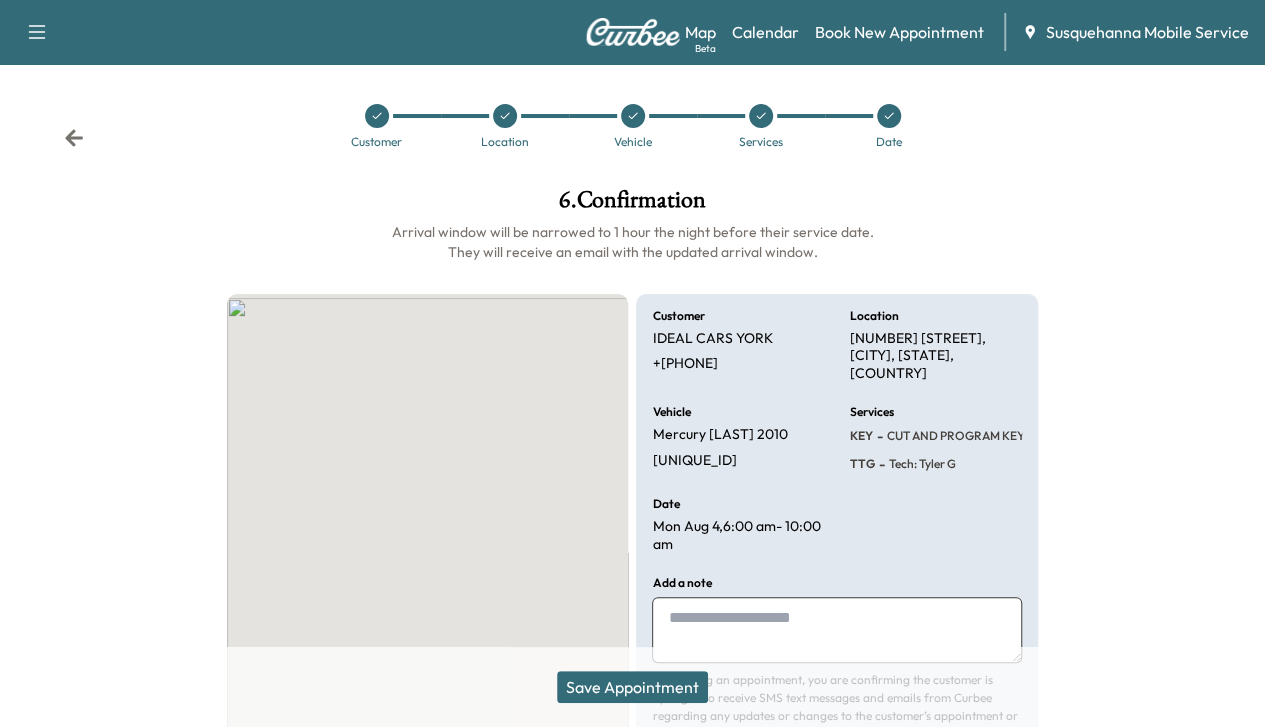 click on "Save Appointment" at bounding box center (632, 687) 